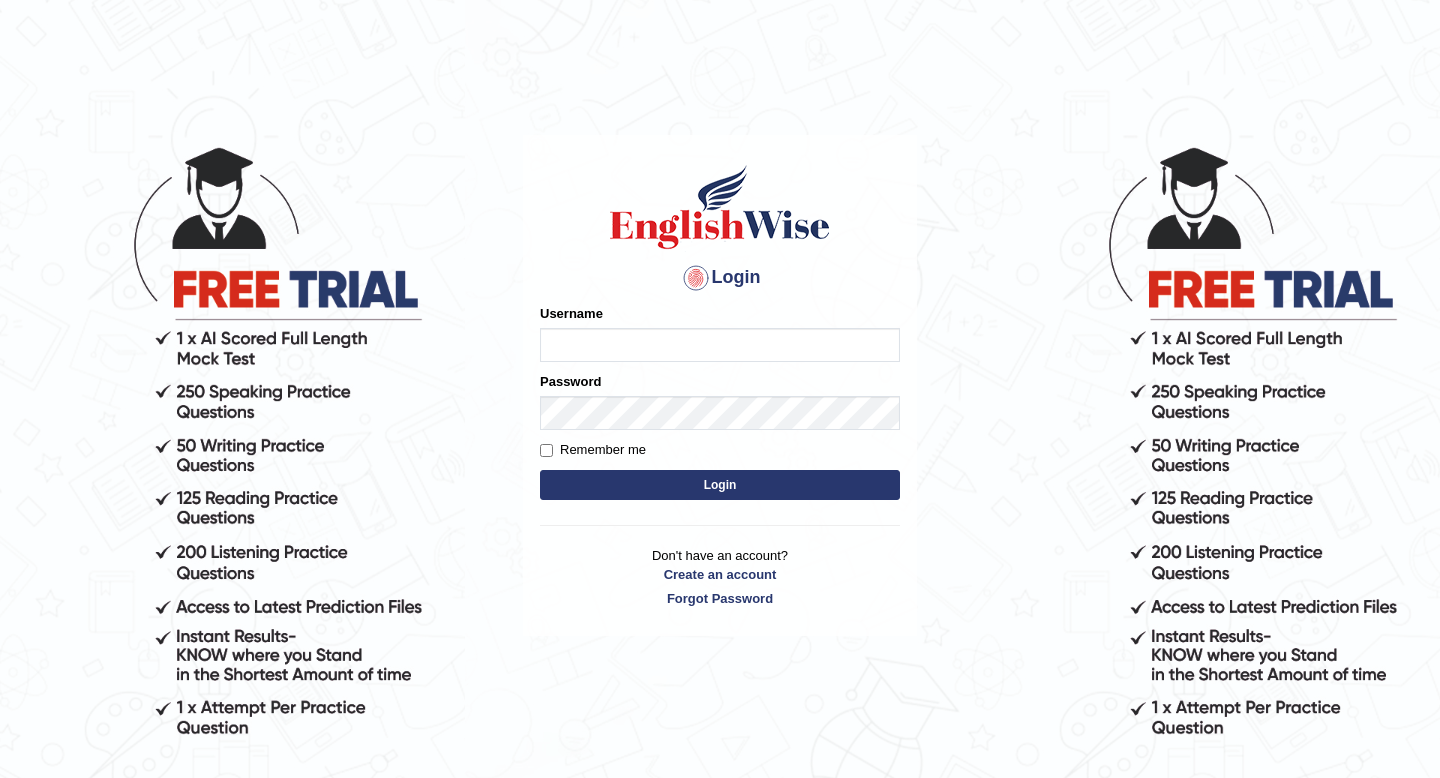 type on "[USERNAME]" 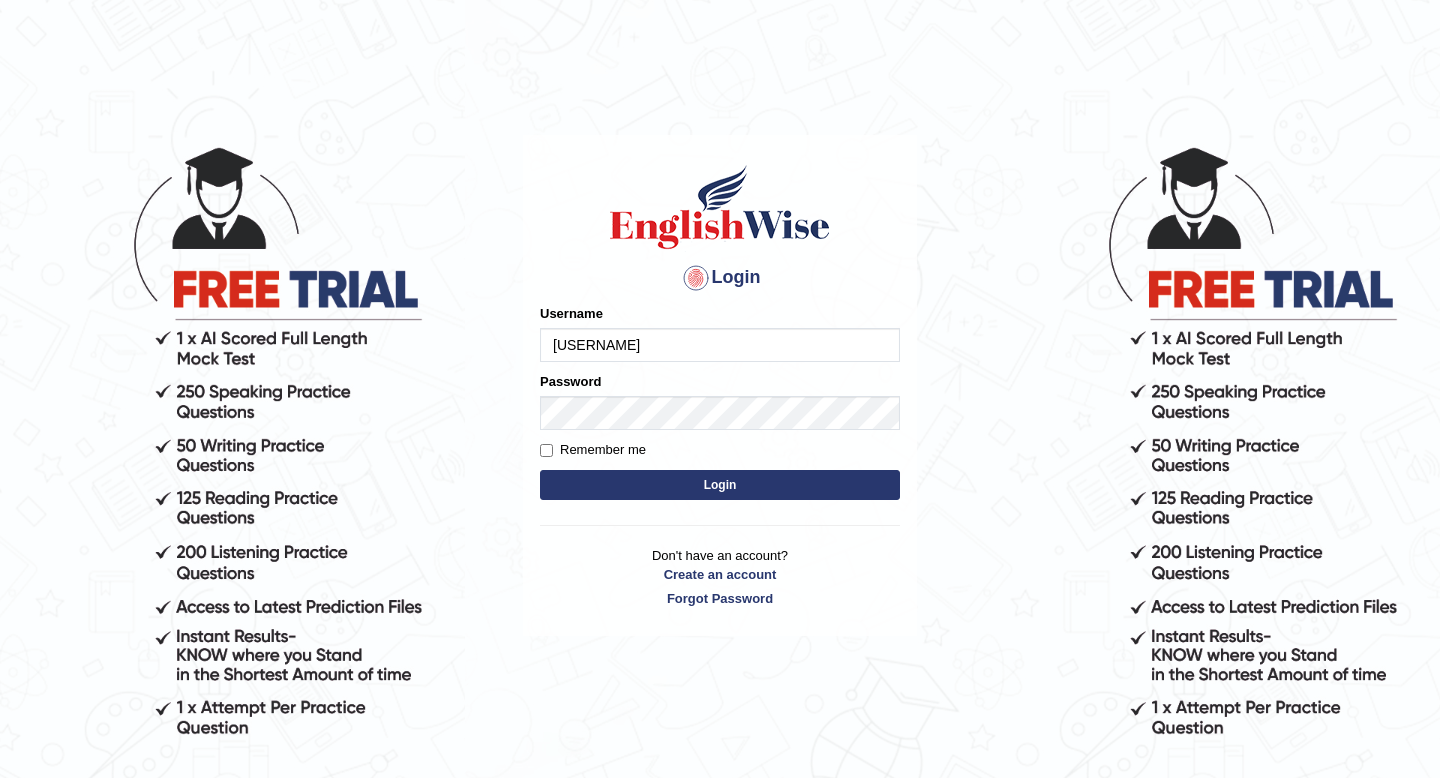 scroll, scrollTop: 0, scrollLeft: 0, axis: both 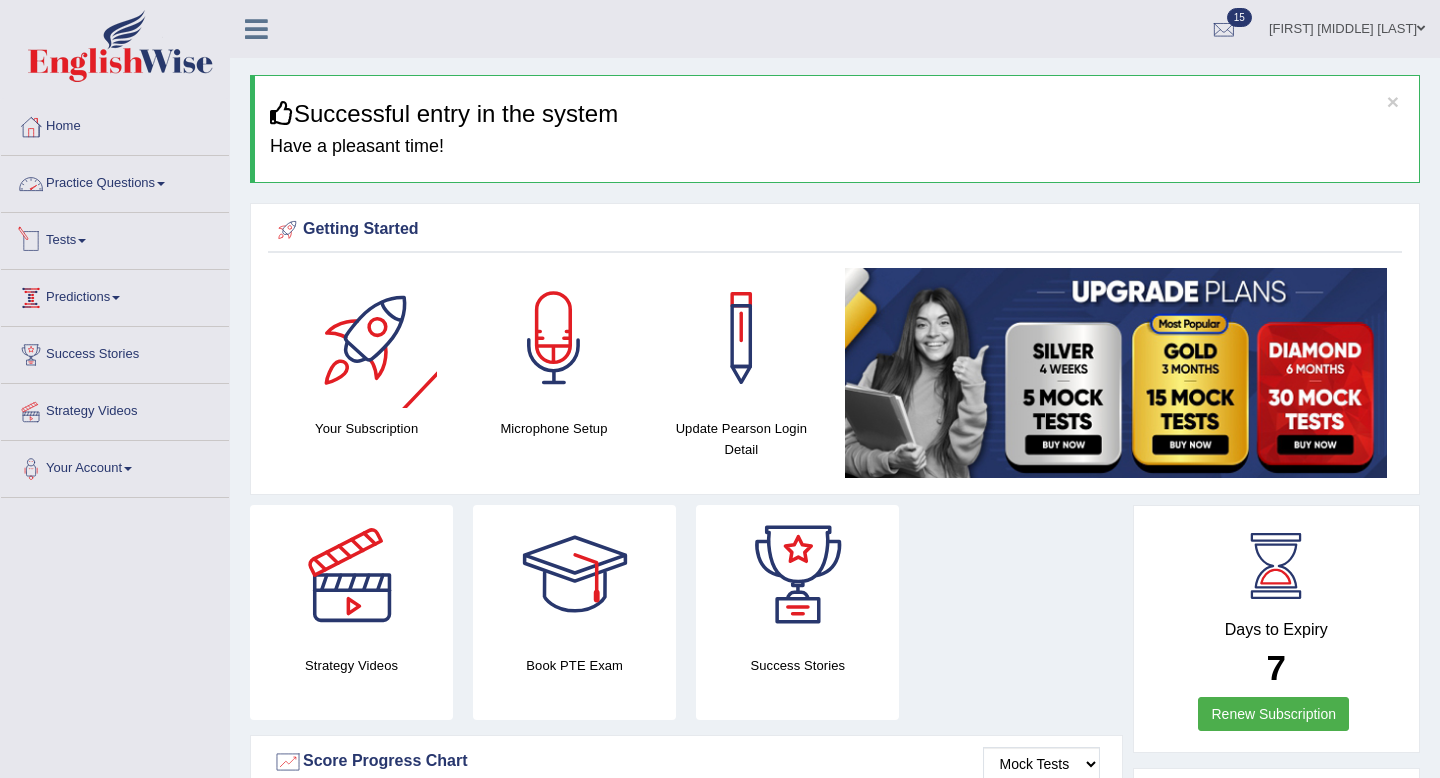 click on "Tests" at bounding box center [115, 238] 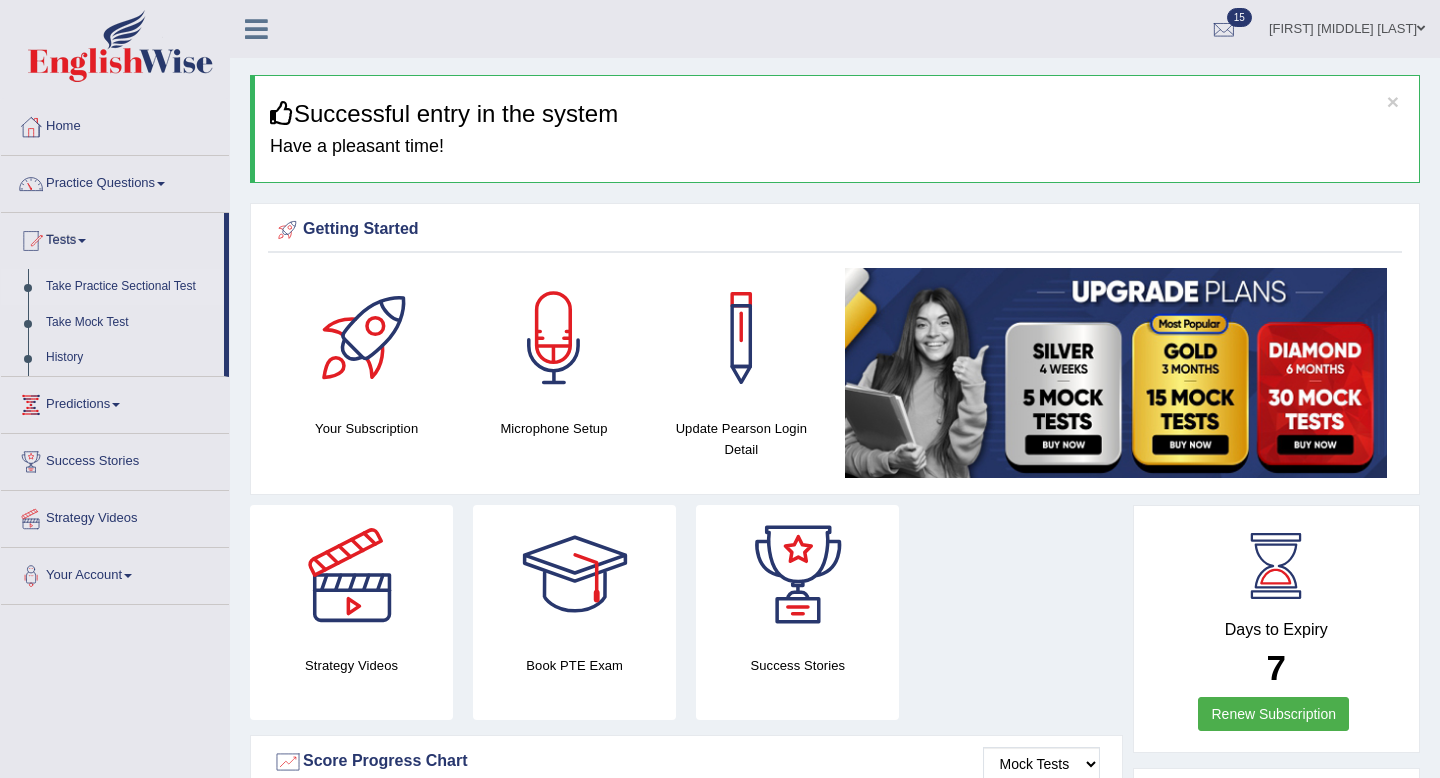 click on "Take Practice Sectional Test" at bounding box center (130, 287) 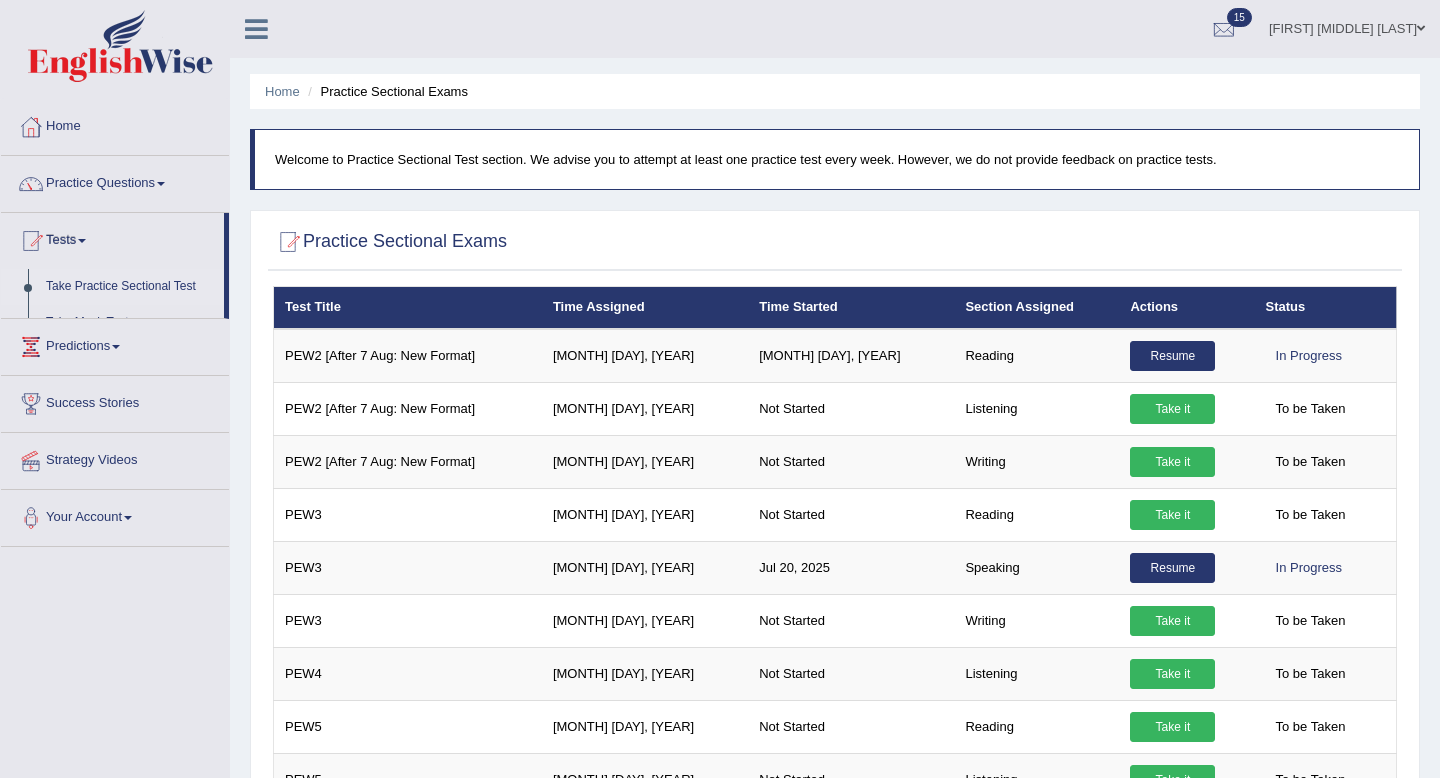 scroll, scrollTop: 0, scrollLeft: 0, axis: both 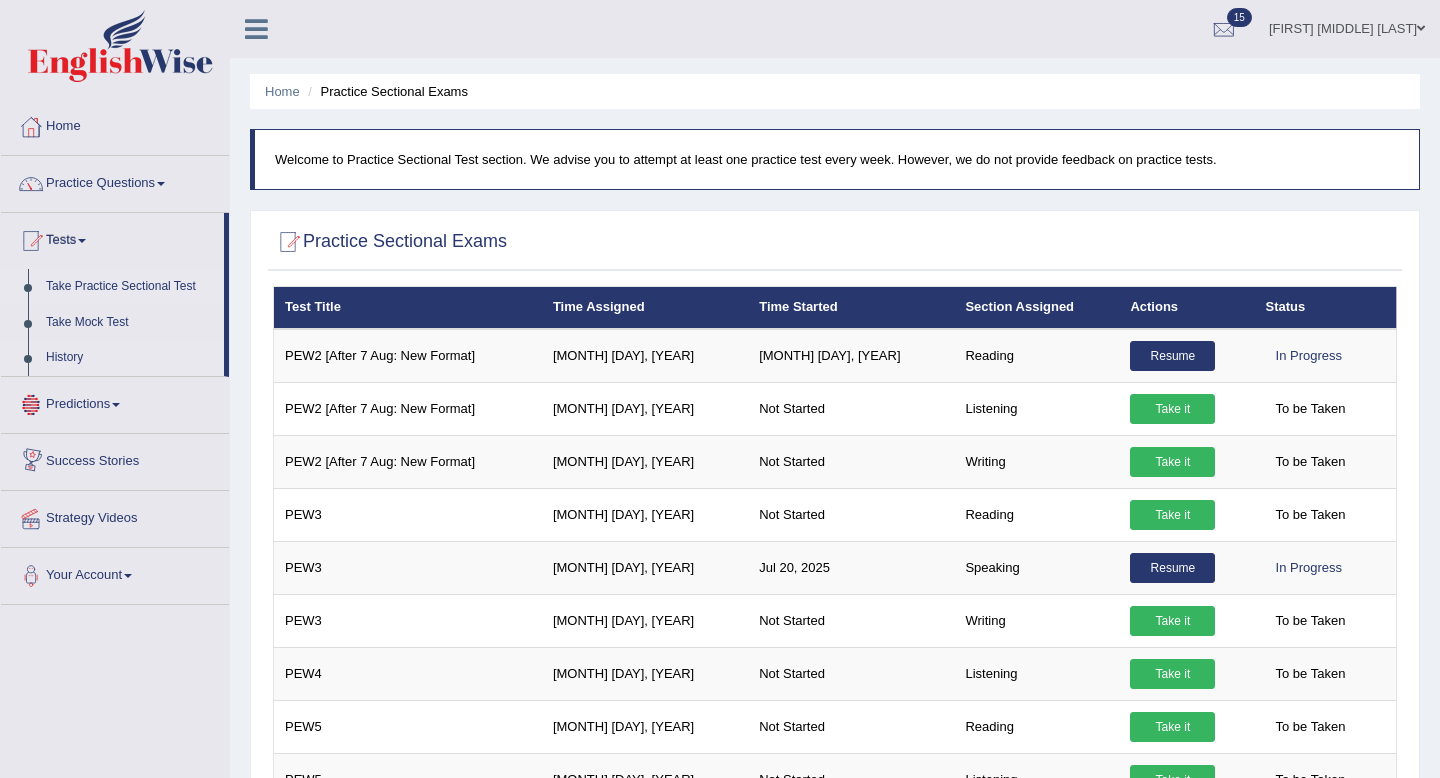 click on "History" at bounding box center [130, 358] 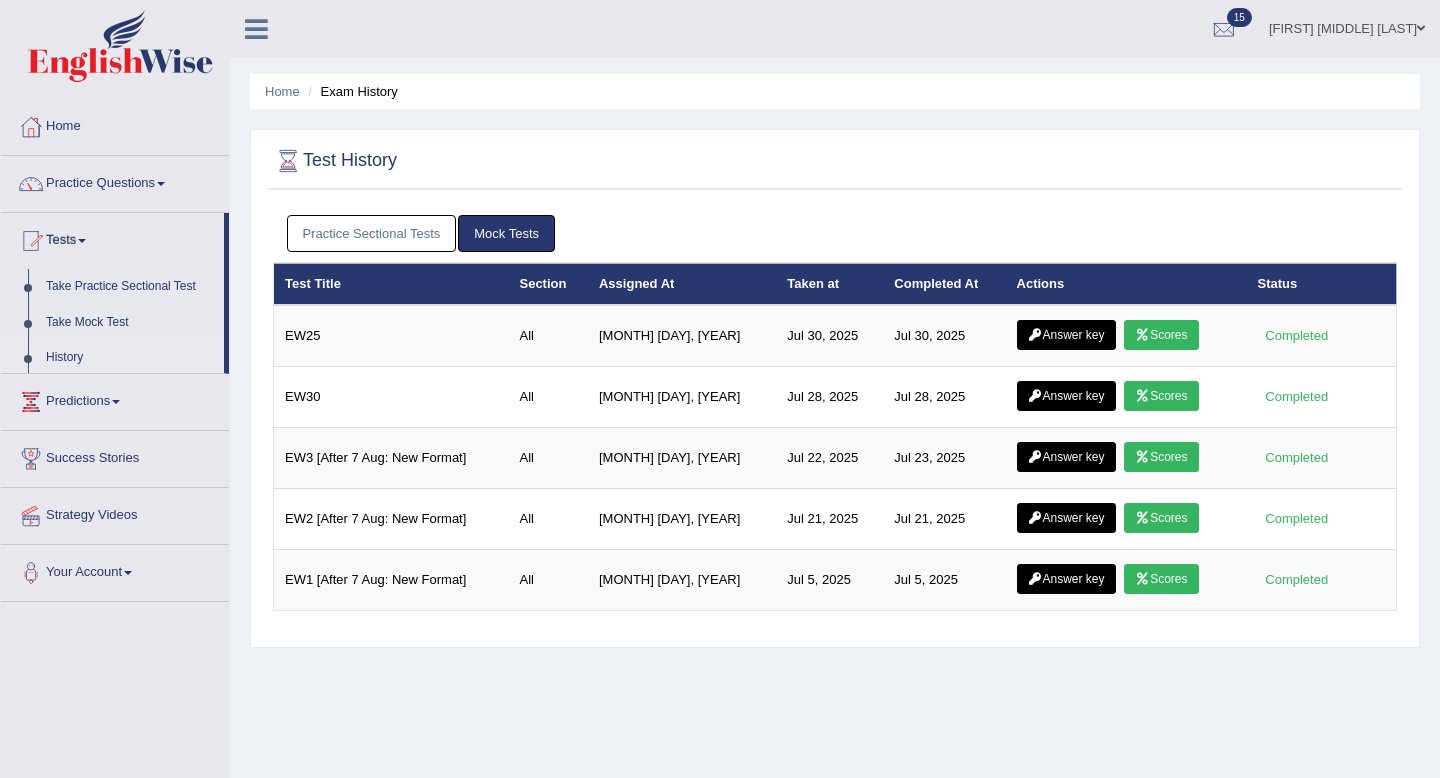scroll, scrollTop: 0, scrollLeft: 0, axis: both 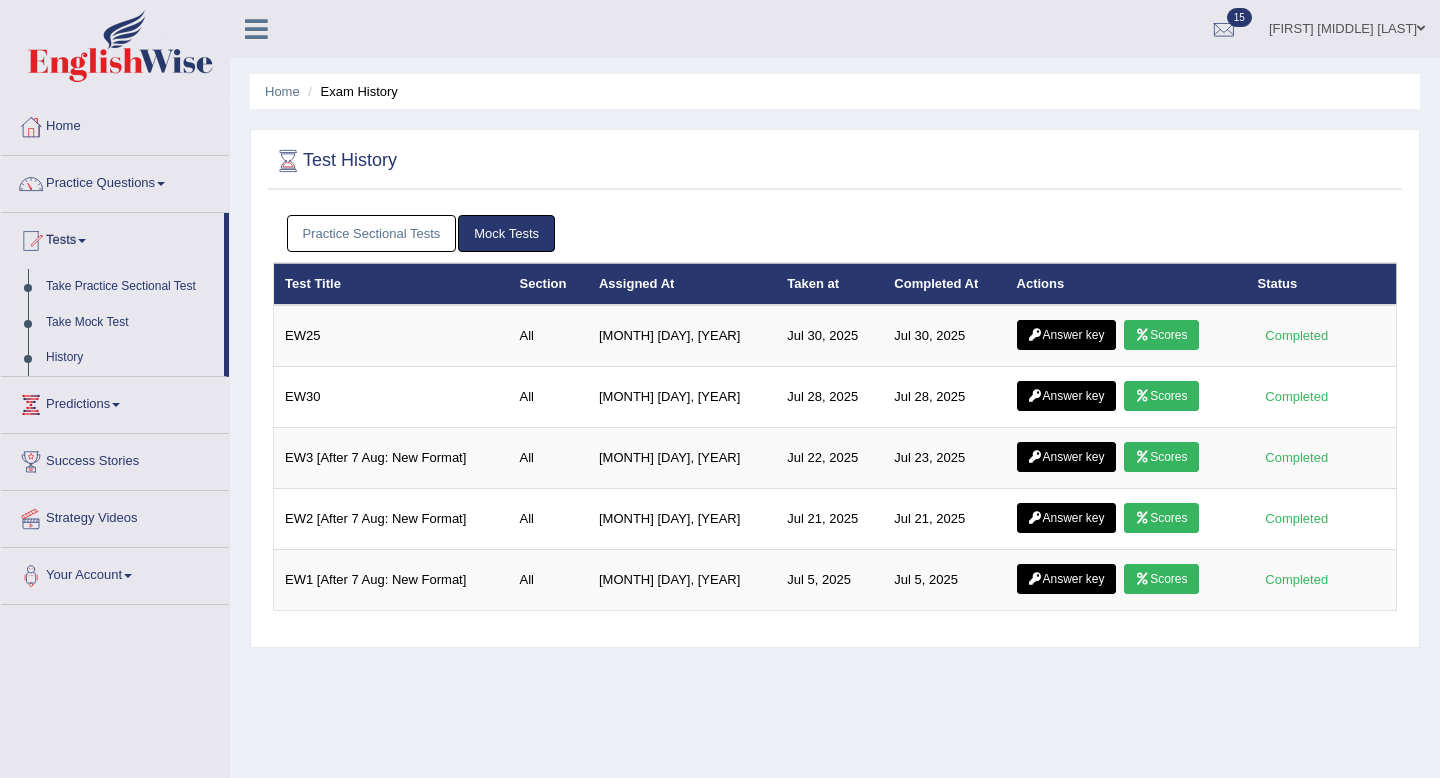 click on "Practice Sectional Tests" at bounding box center [372, 233] 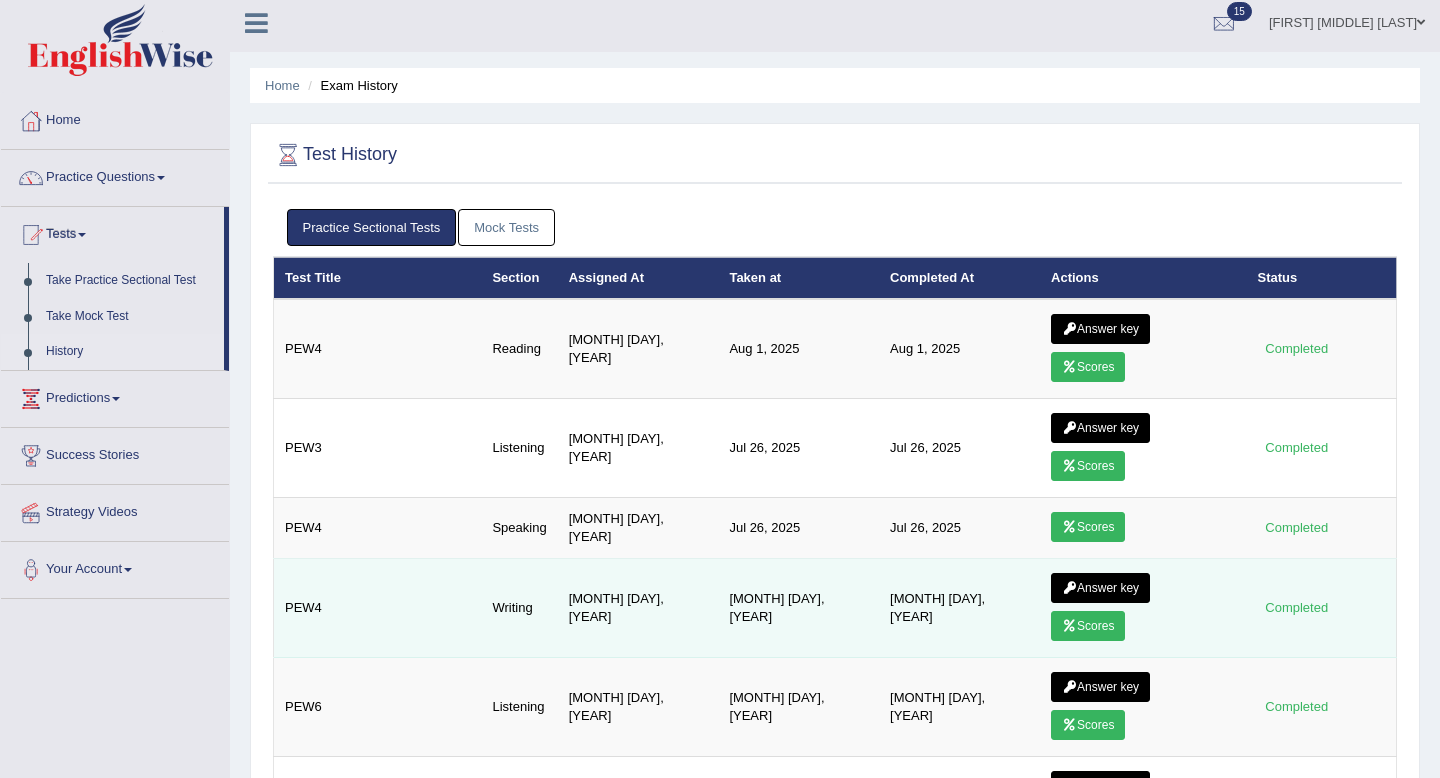 scroll, scrollTop: 0, scrollLeft: 0, axis: both 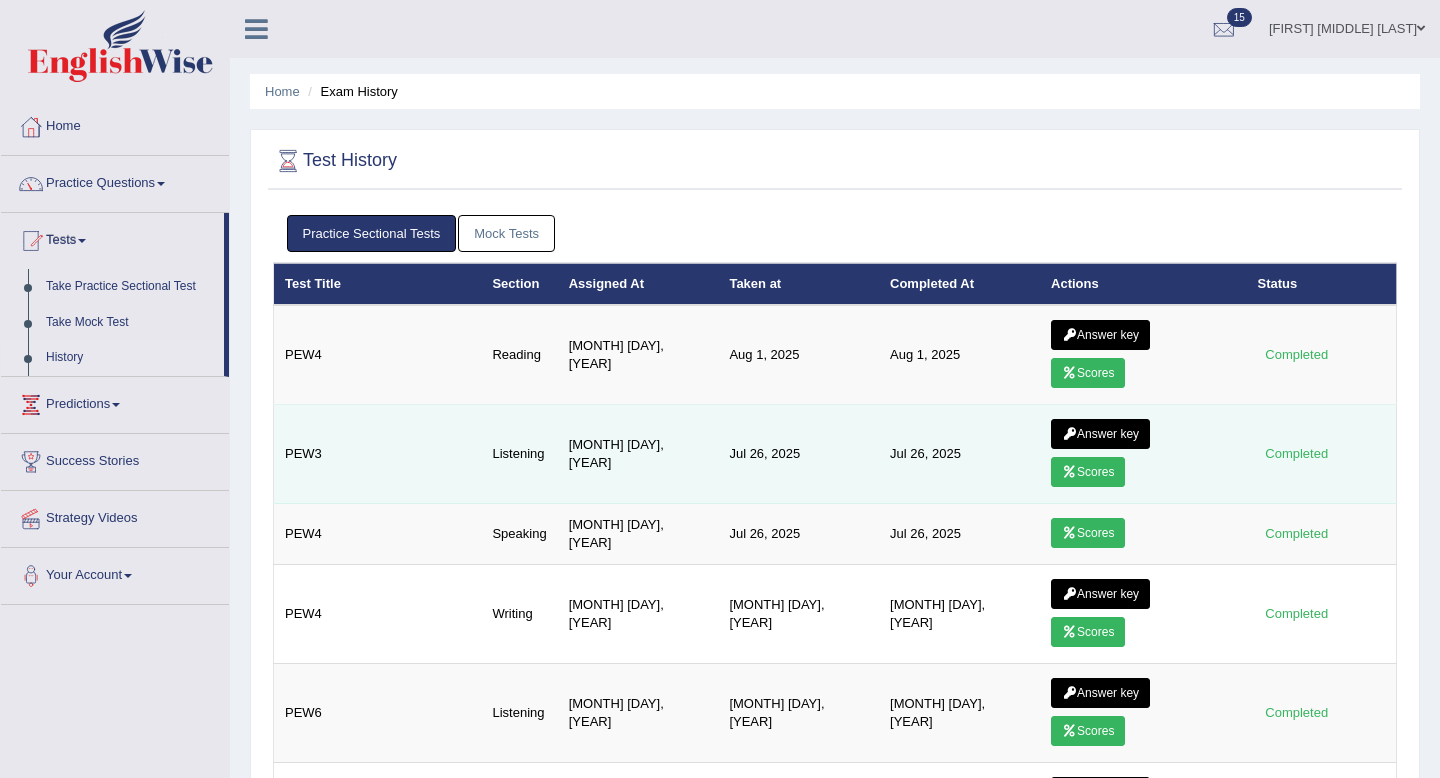 click on "Scores" at bounding box center [1088, 472] 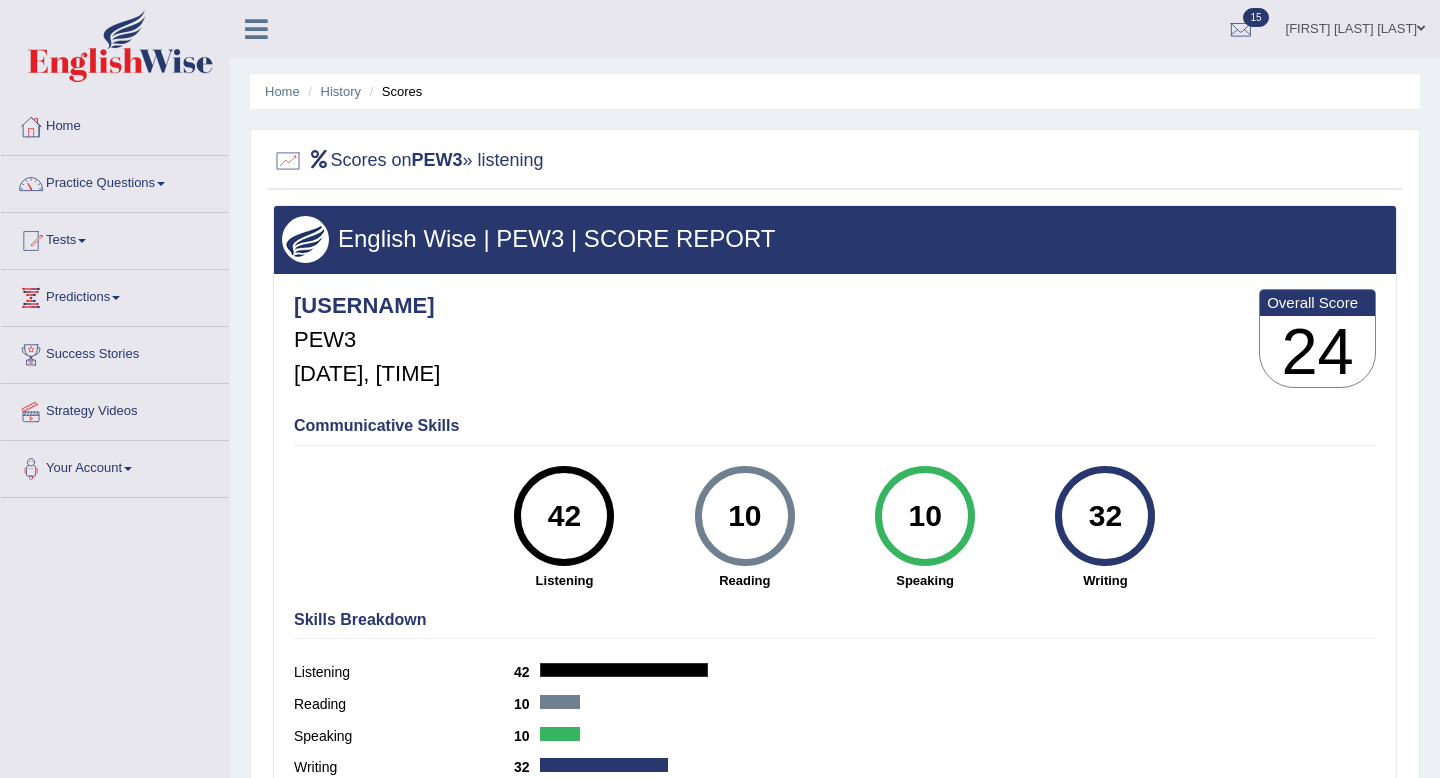 scroll, scrollTop: 0, scrollLeft: 0, axis: both 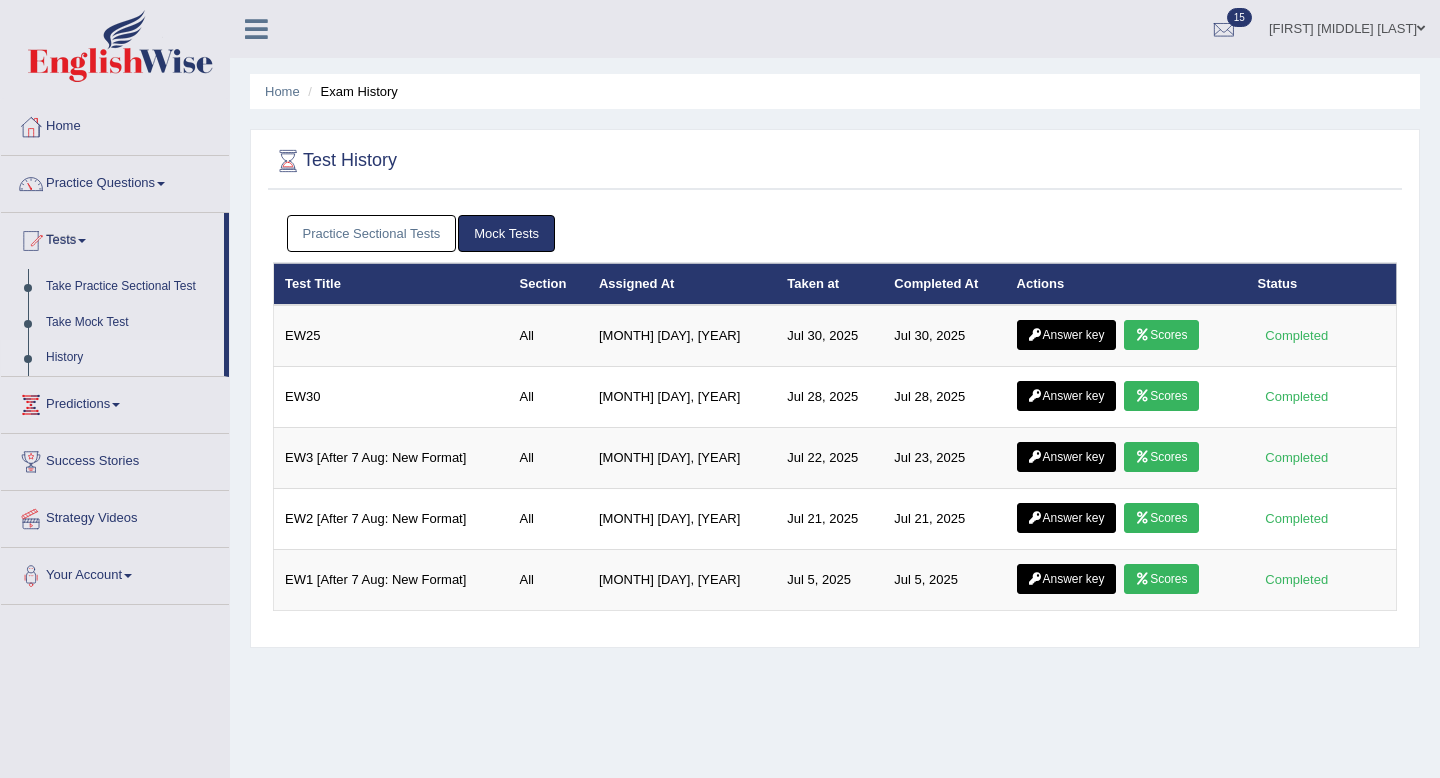 click on "Practice Sectional Tests" at bounding box center [372, 233] 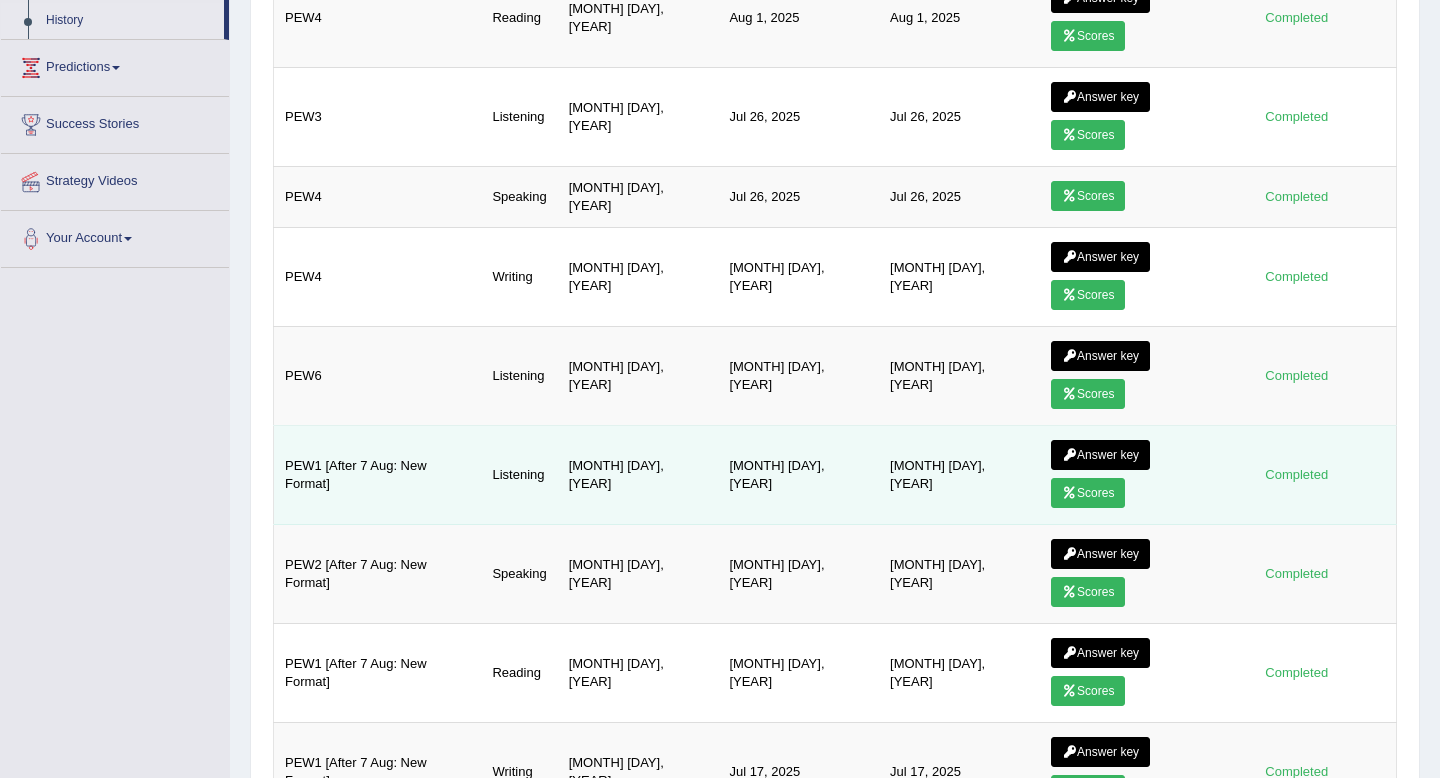 scroll, scrollTop: 0, scrollLeft: 0, axis: both 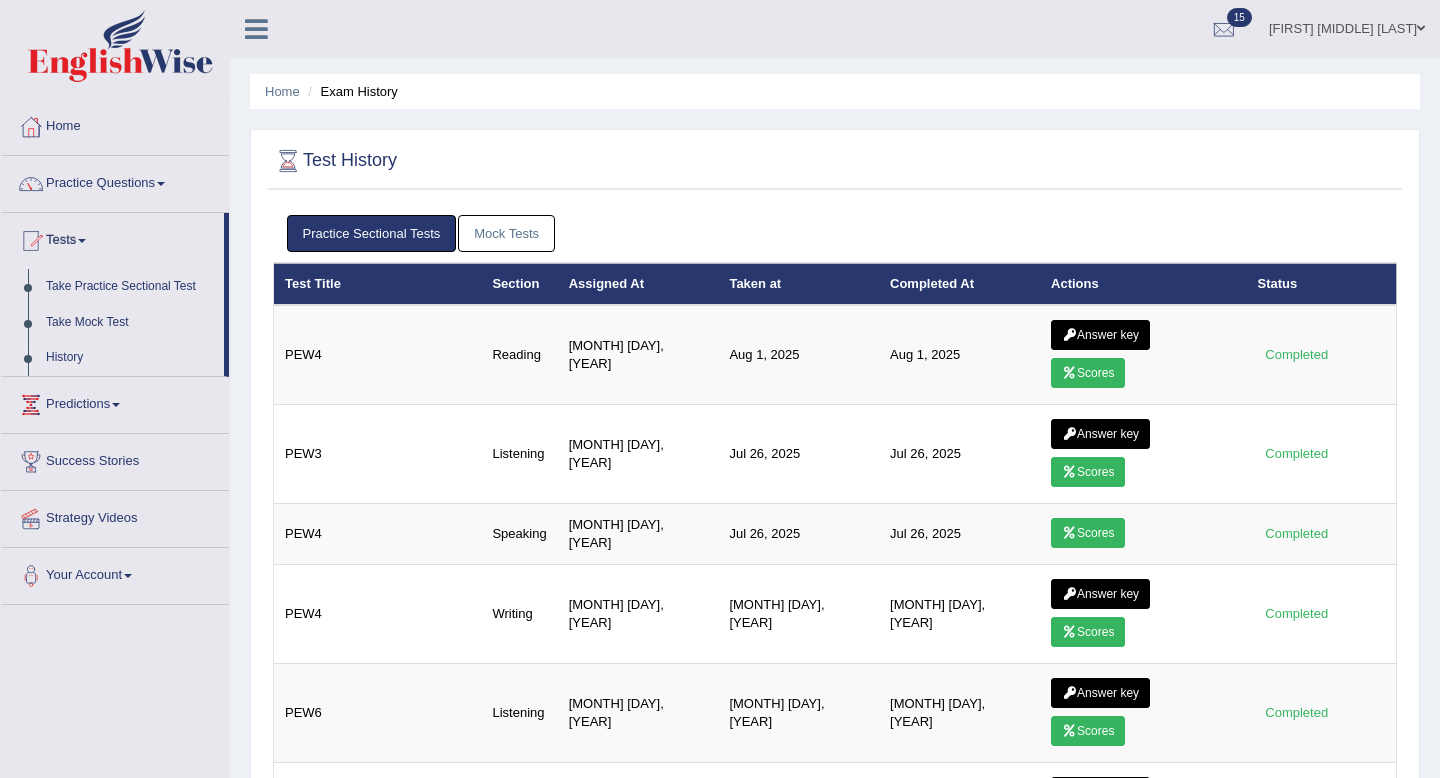 click on "Mock Tests" at bounding box center (506, 233) 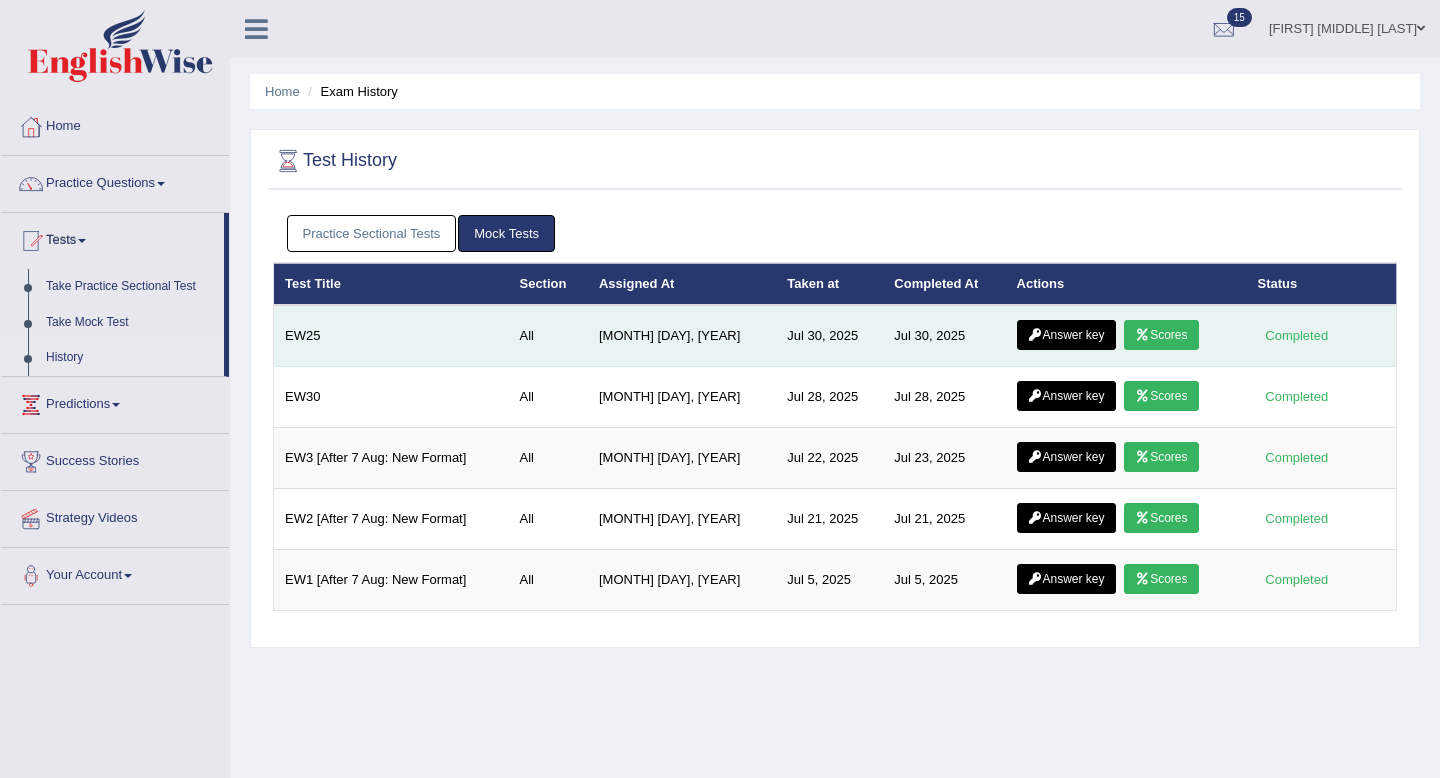 click on "Scores" at bounding box center [1161, 335] 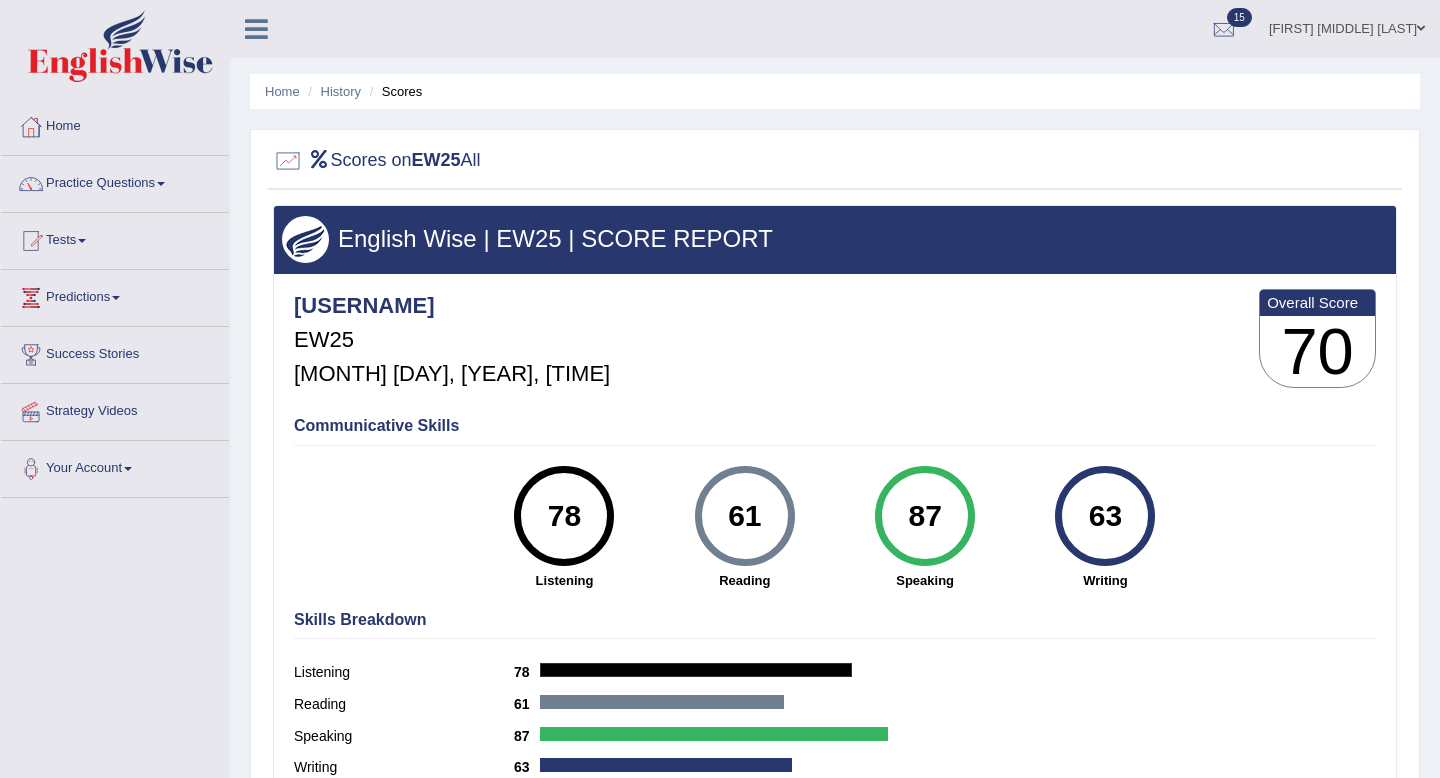 scroll, scrollTop: 0, scrollLeft: 0, axis: both 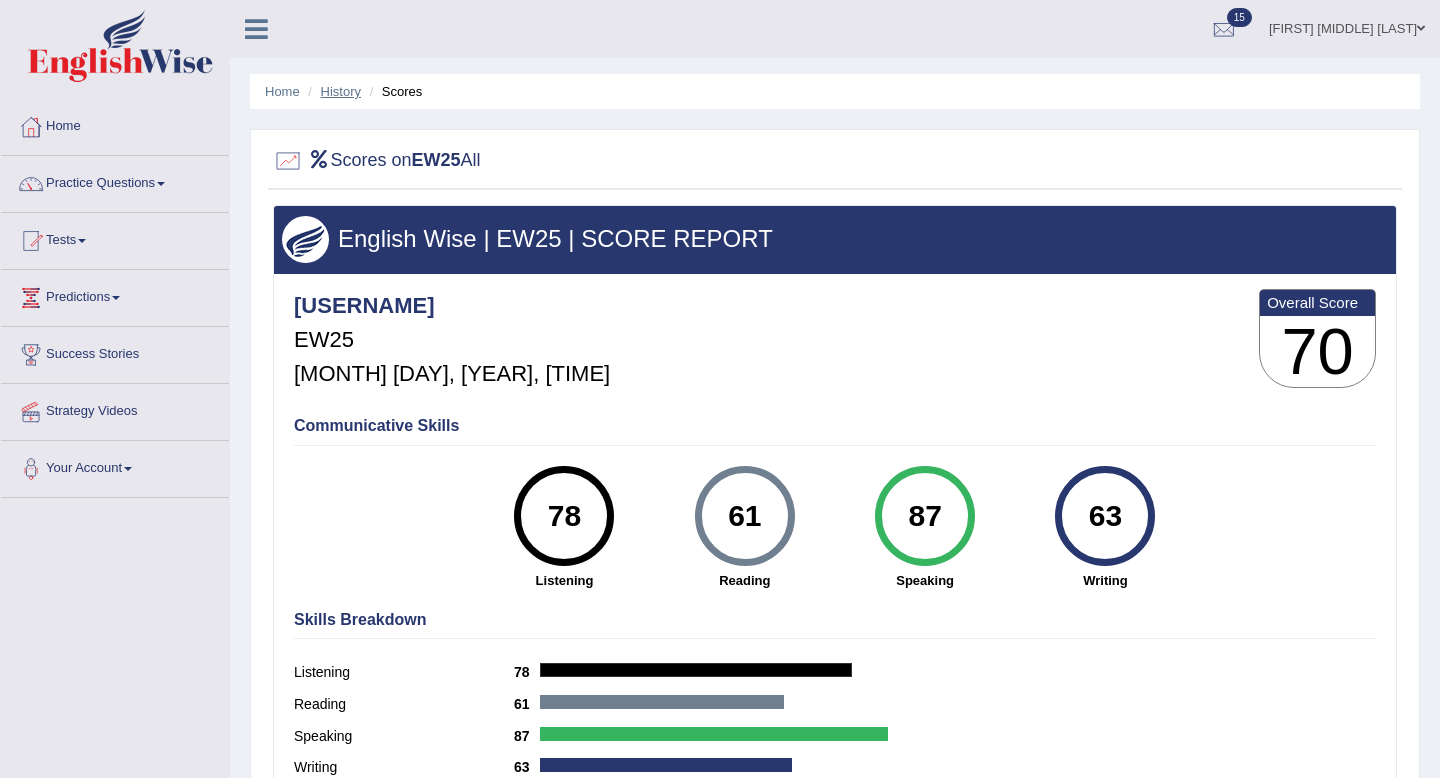 click on "History" at bounding box center (341, 91) 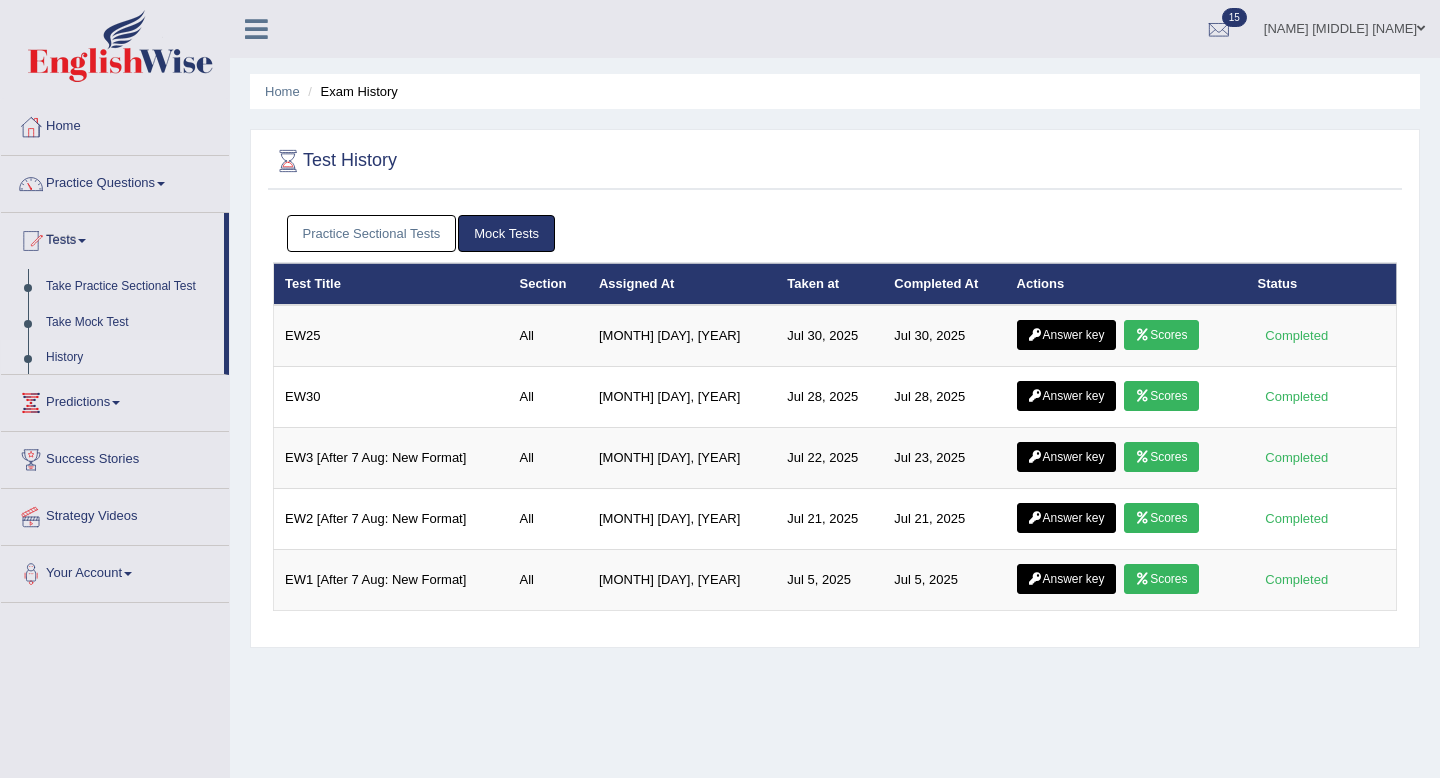 scroll, scrollTop: 0, scrollLeft: 0, axis: both 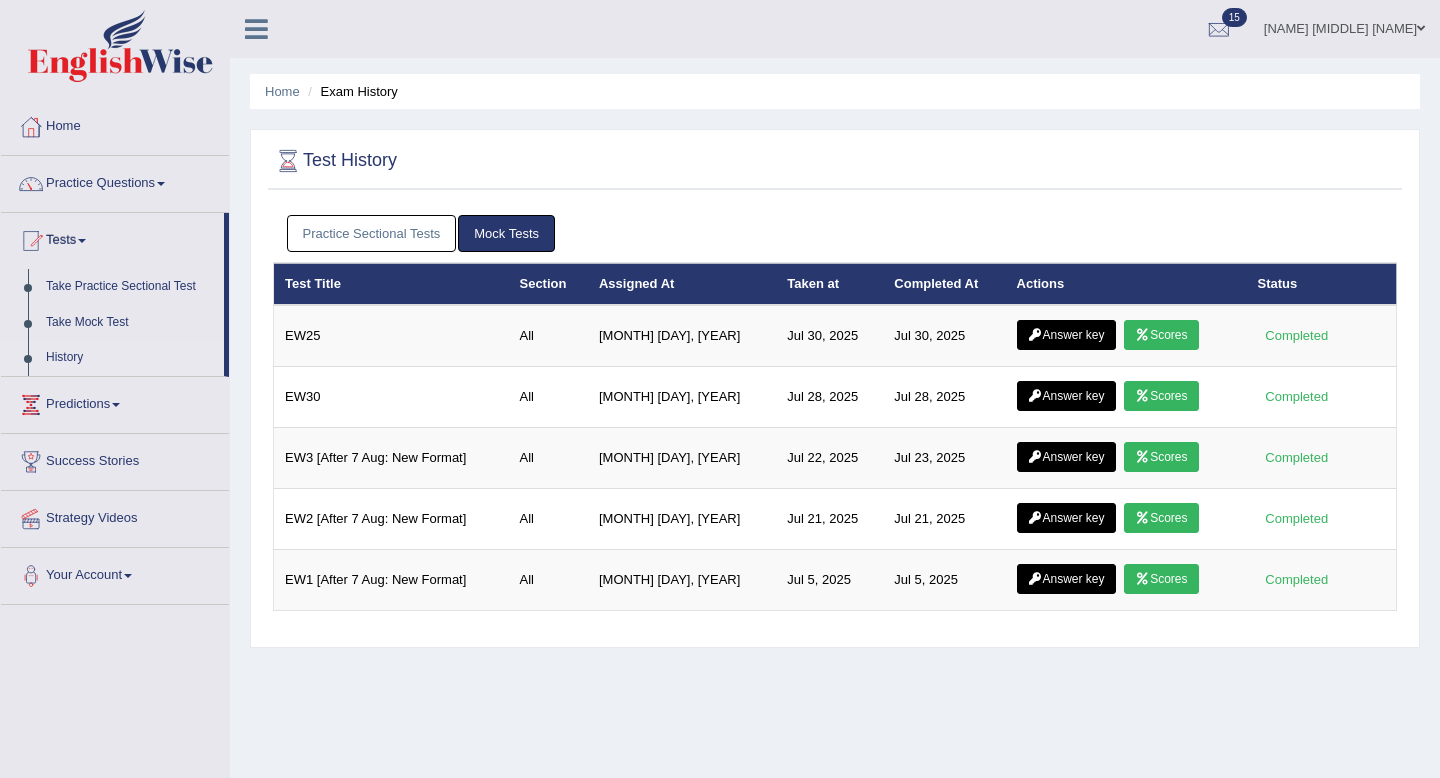 click on "Practice Sectional Tests" at bounding box center (372, 233) 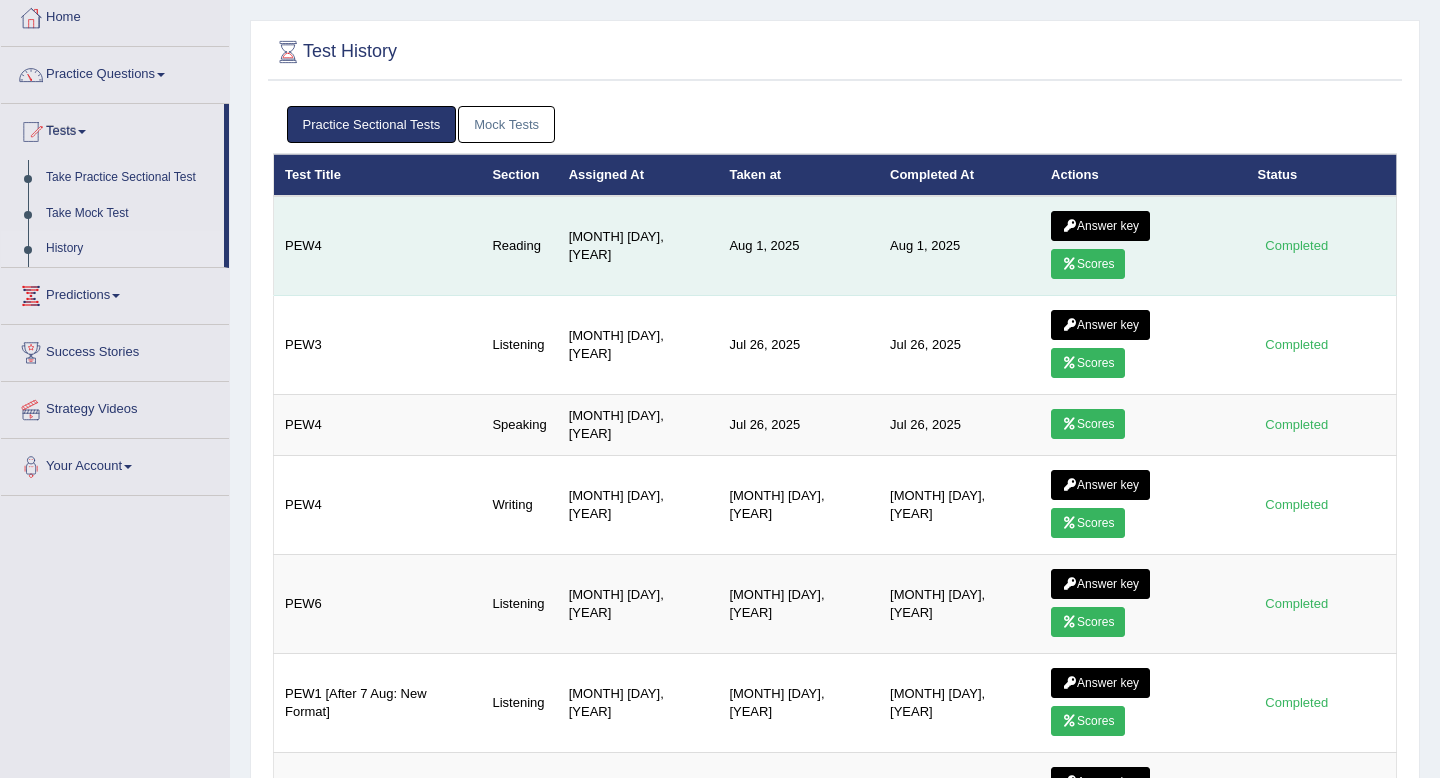 scroll, scrollTop: 0, scrollLeft: 0, axis: both 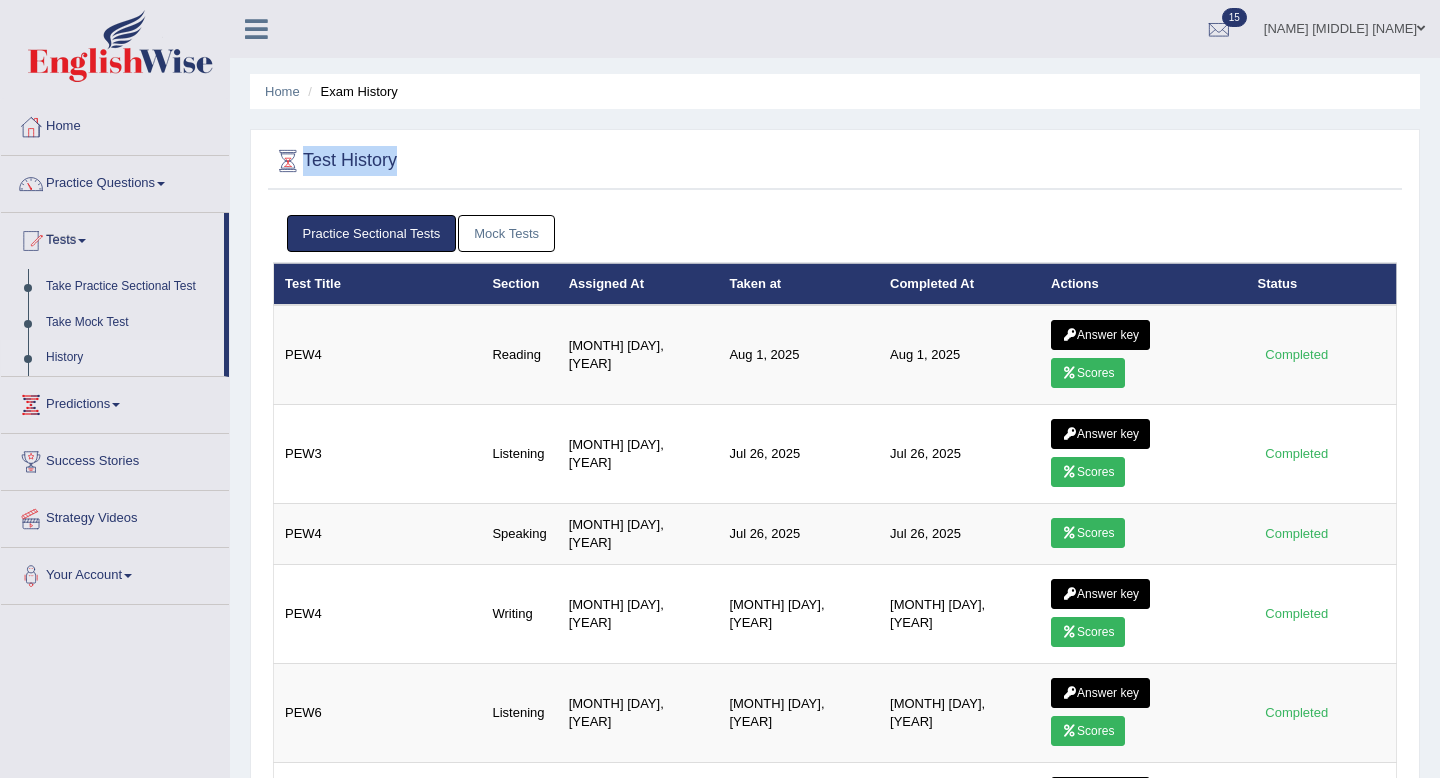 drag, startPoint x: 404, startPoint y: 163, endPoint x: 280, endPoint y: 168, distance: 124.10077 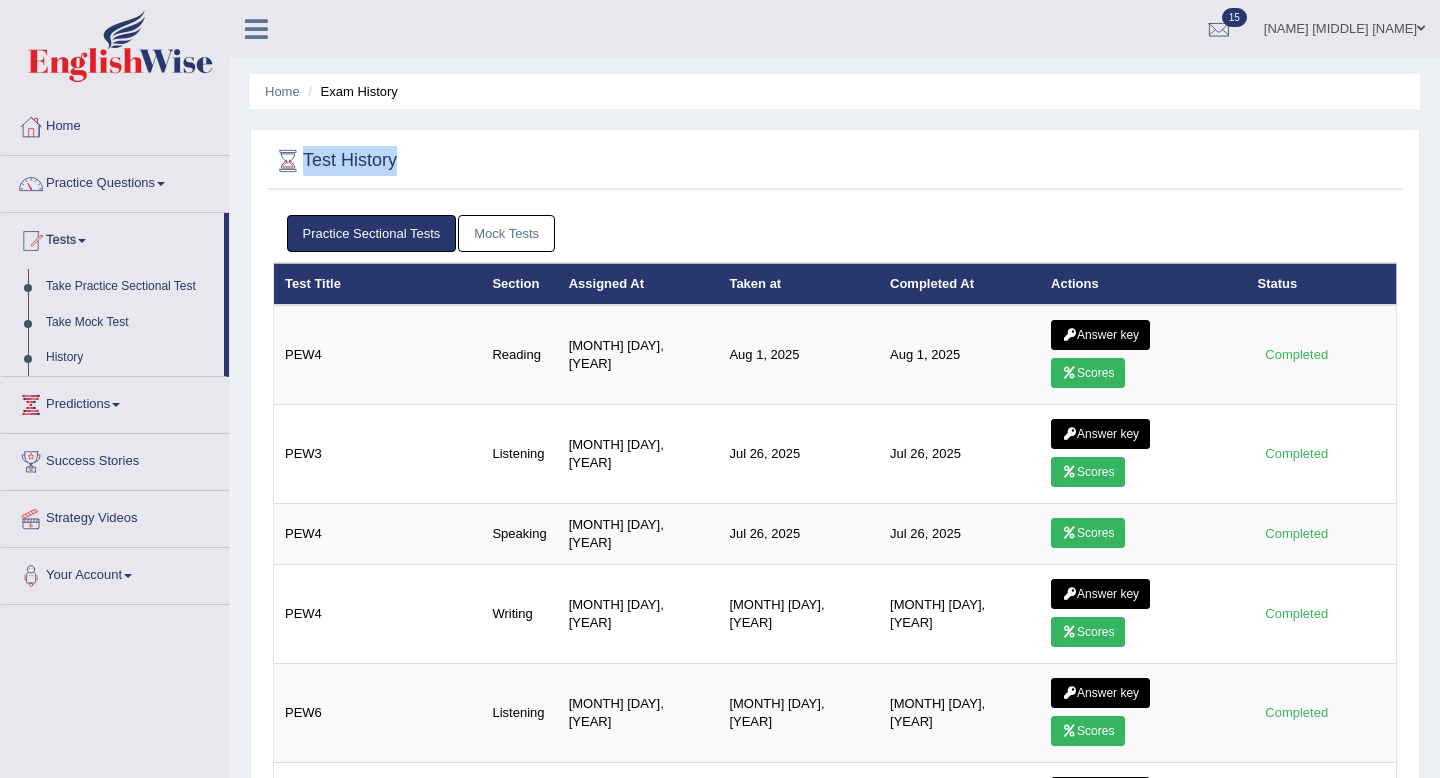 click at bounding box center [288, 161] 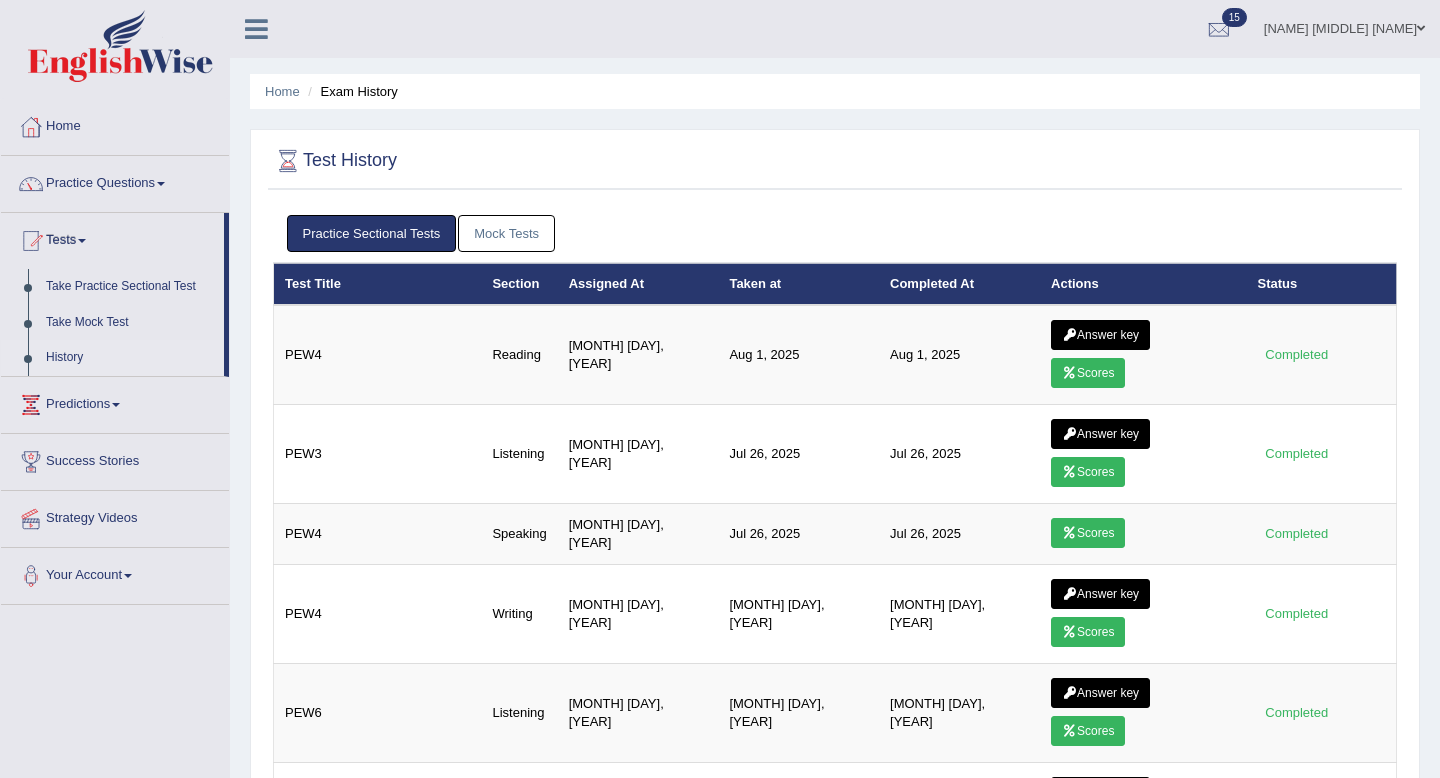click at bounding box center (288, 161) 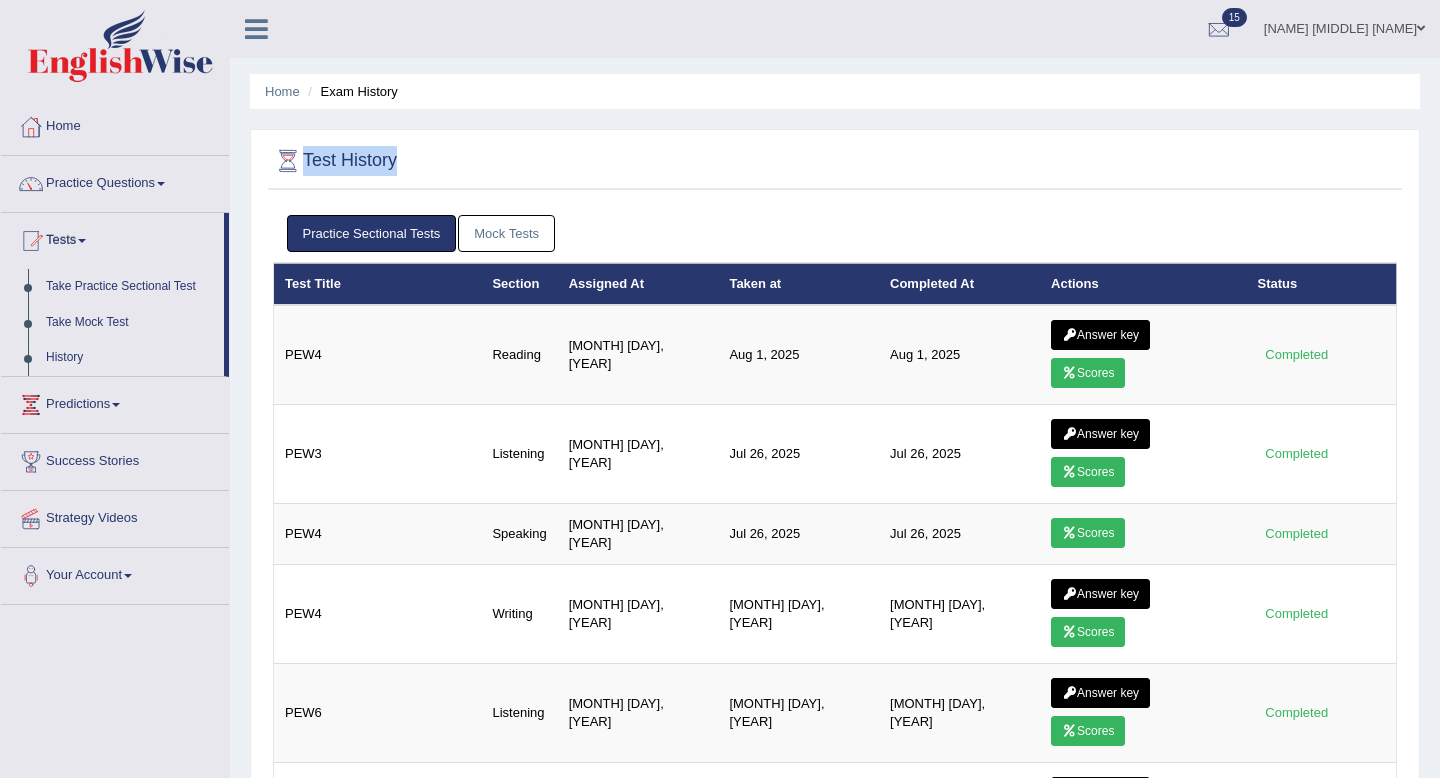 drag, startPoint x: 405, startPoint y: 163, endPoint x: 274, endPoint y: 173, distance: 131.38112 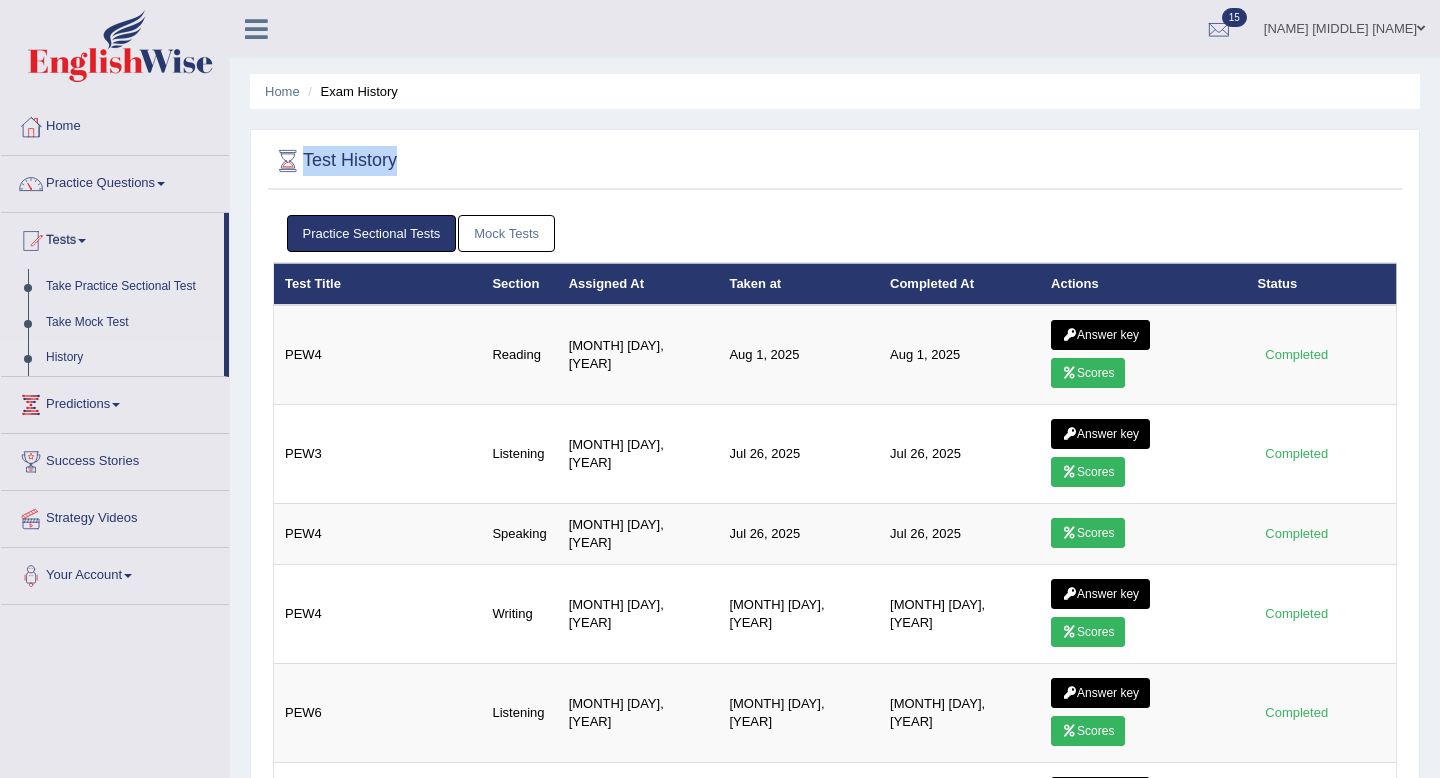click at bounding box center (835, 161) 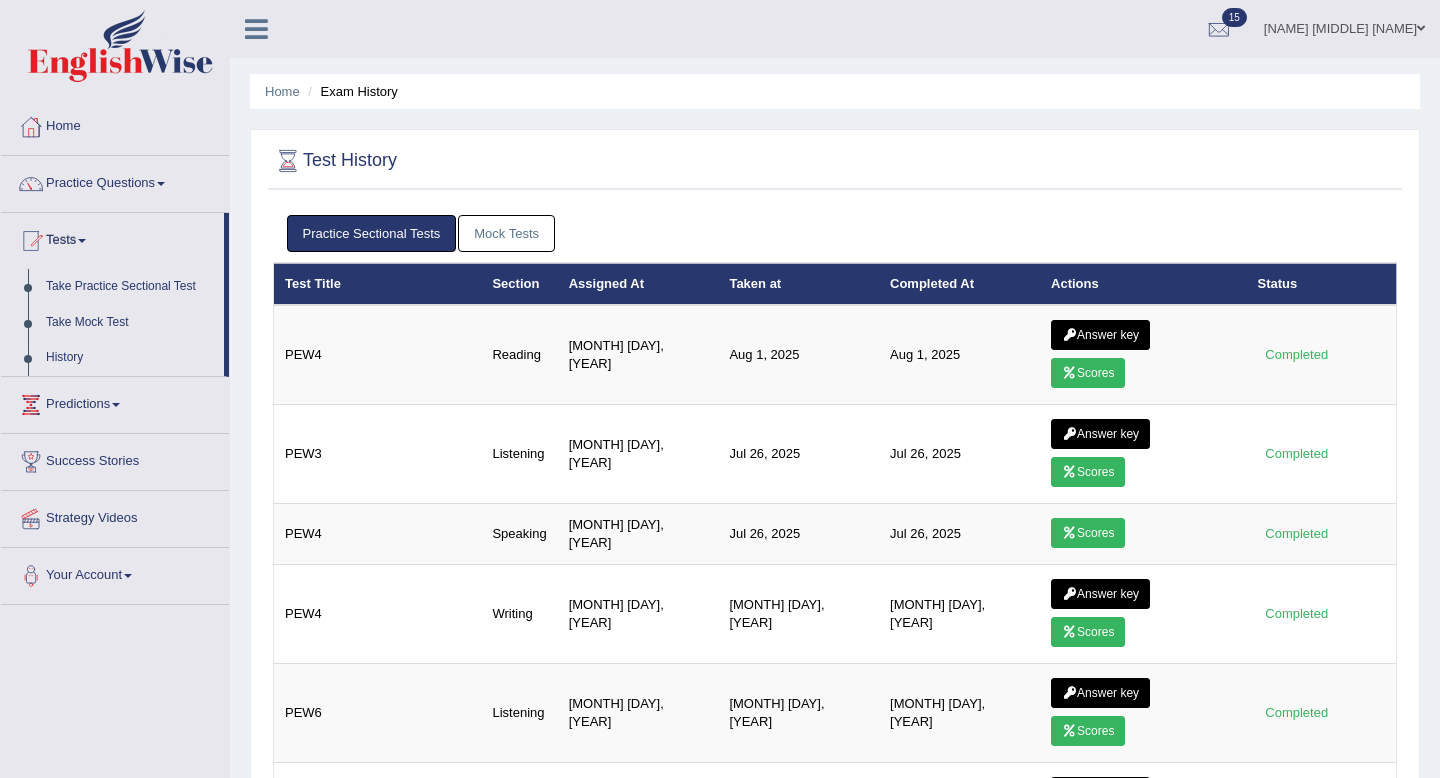 click on "Home" at bounding box center [115, 124] 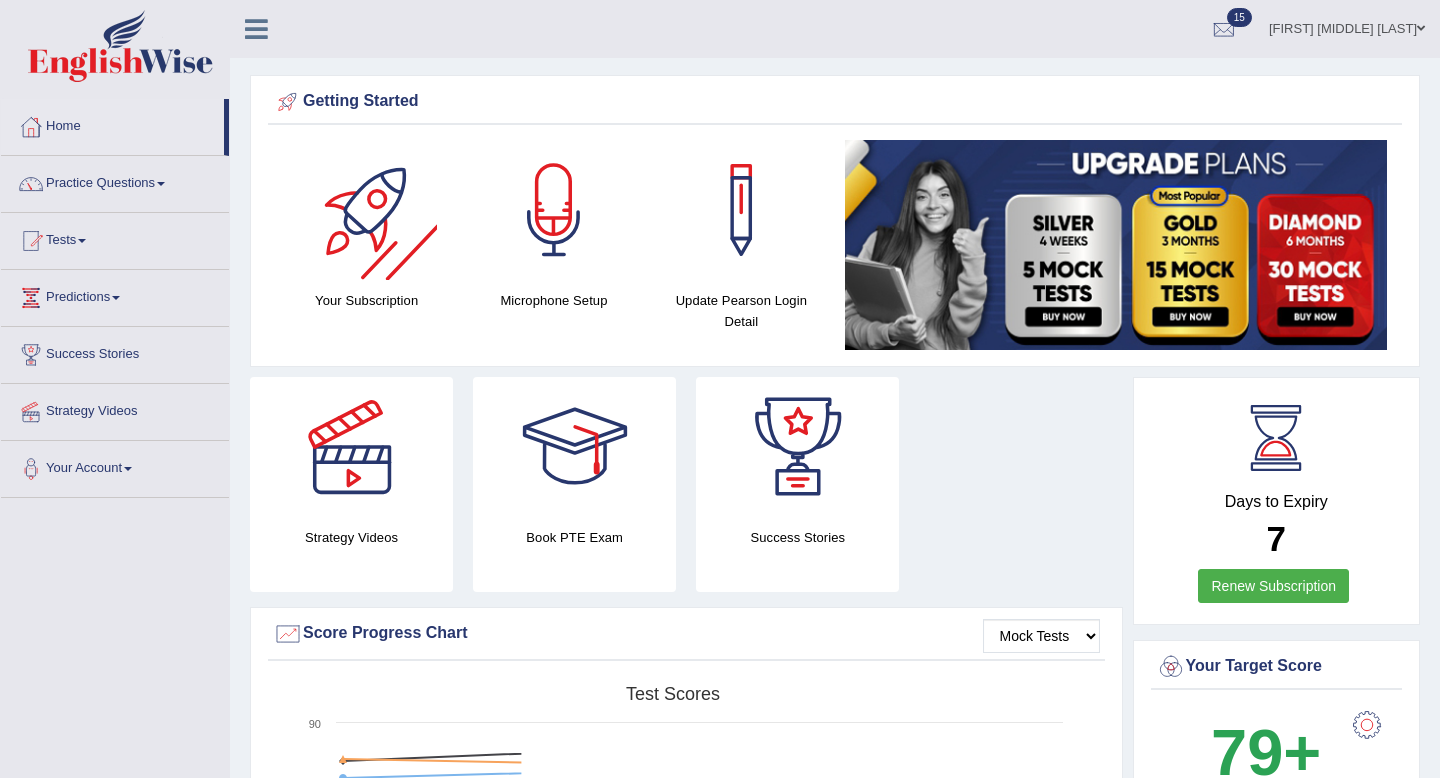 scroll, scrollTop: 0, scrollLeft: 0, axis: both 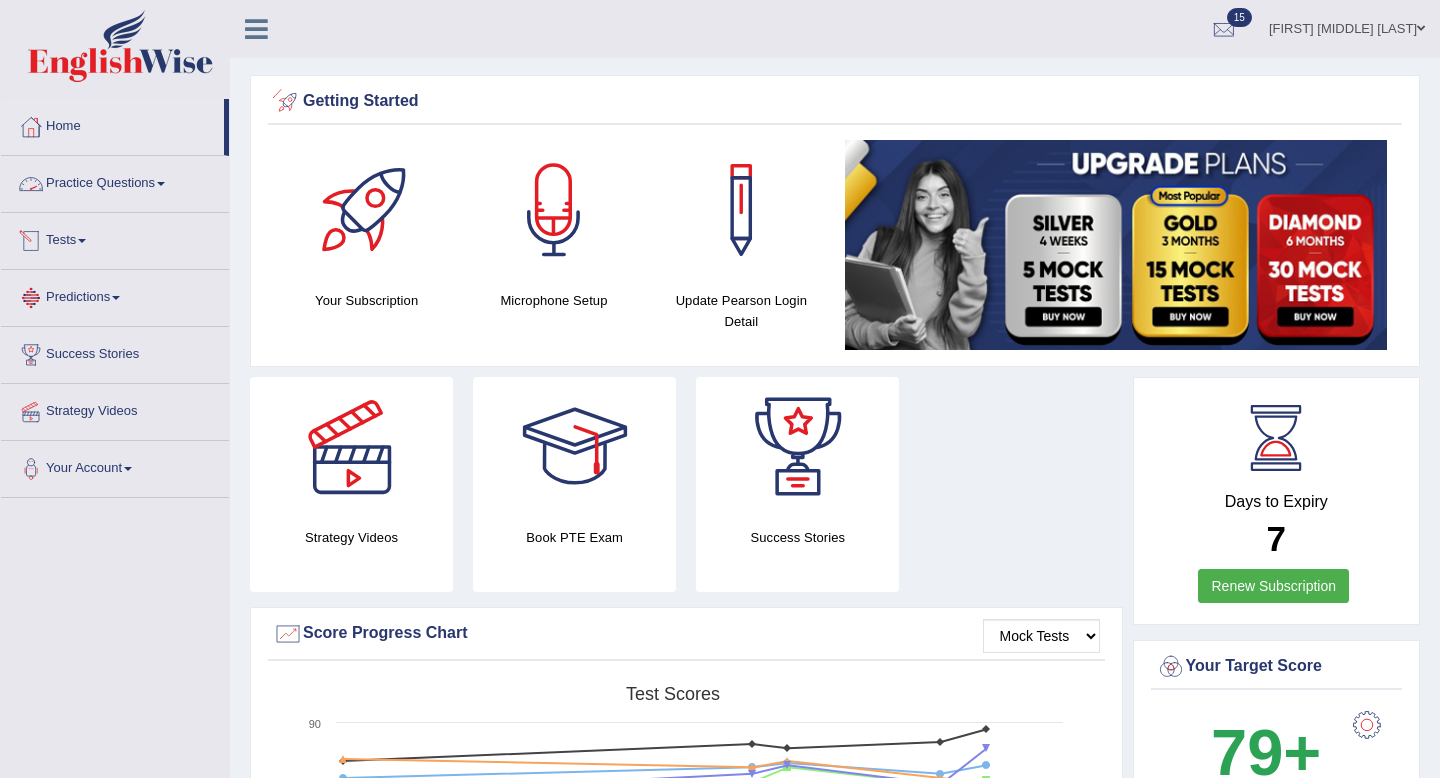 click on "Predictions" at bounding box center [115, 295] 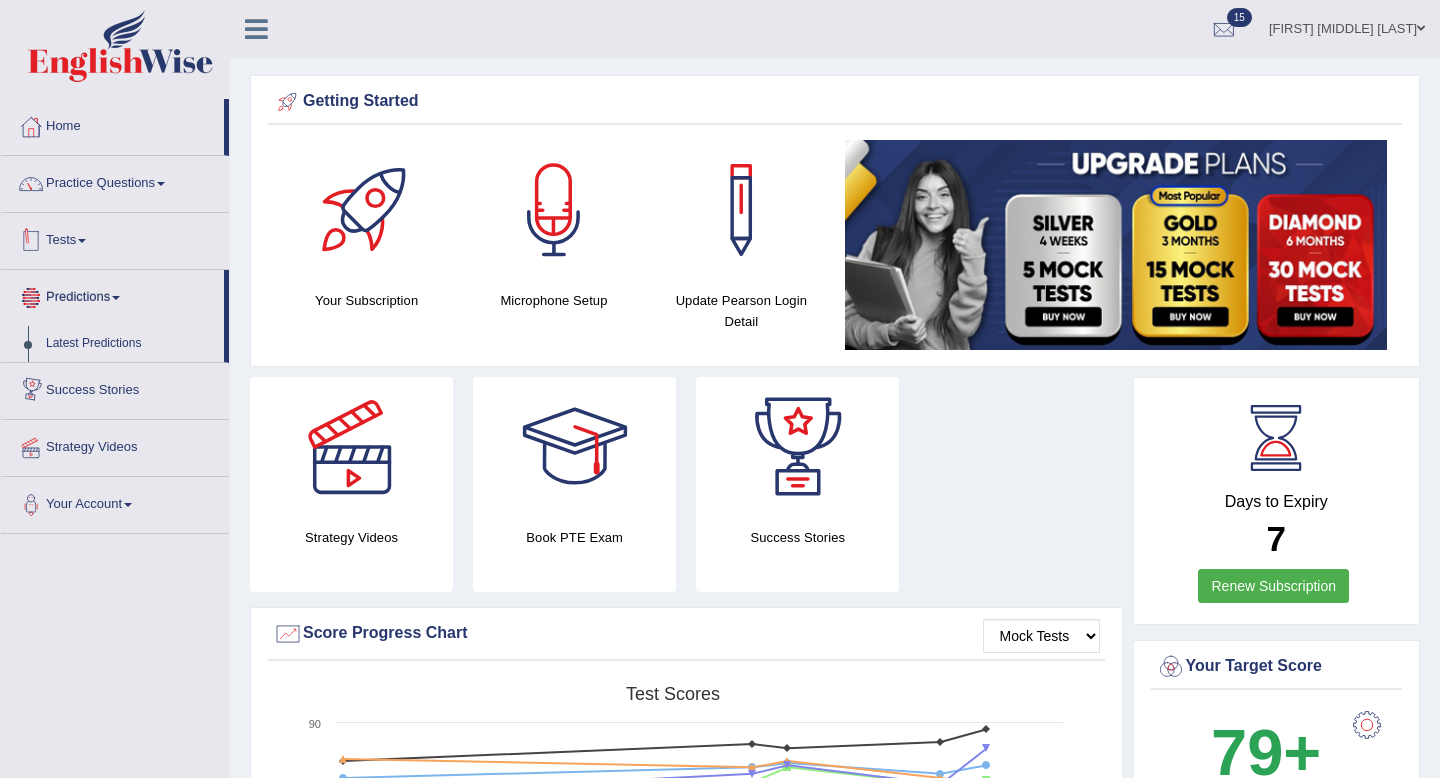 click at bounding box center (82, 241) 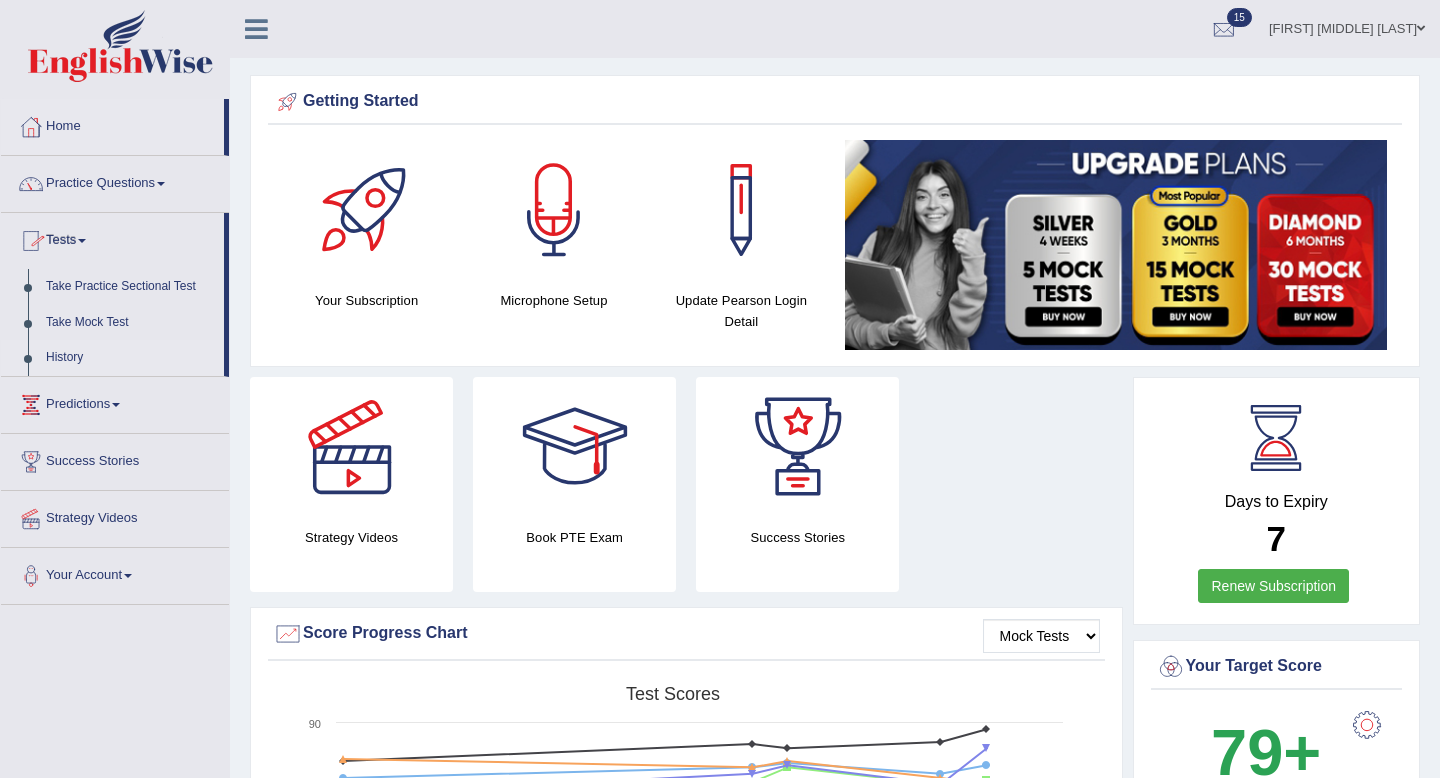 click on "History" at bounding box center [130, 358] 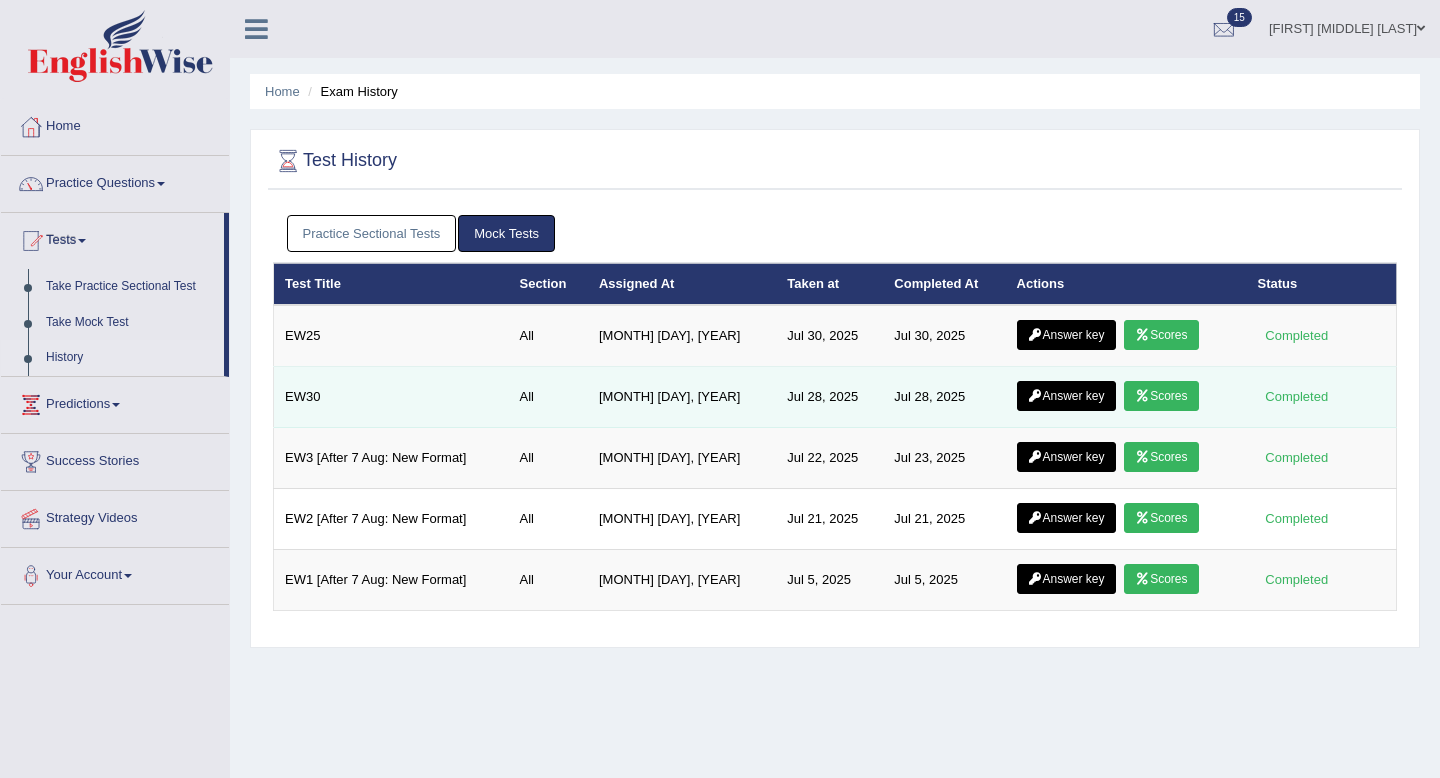 scroll, scrollTop: 0, scrollLeft: 0, axis: both 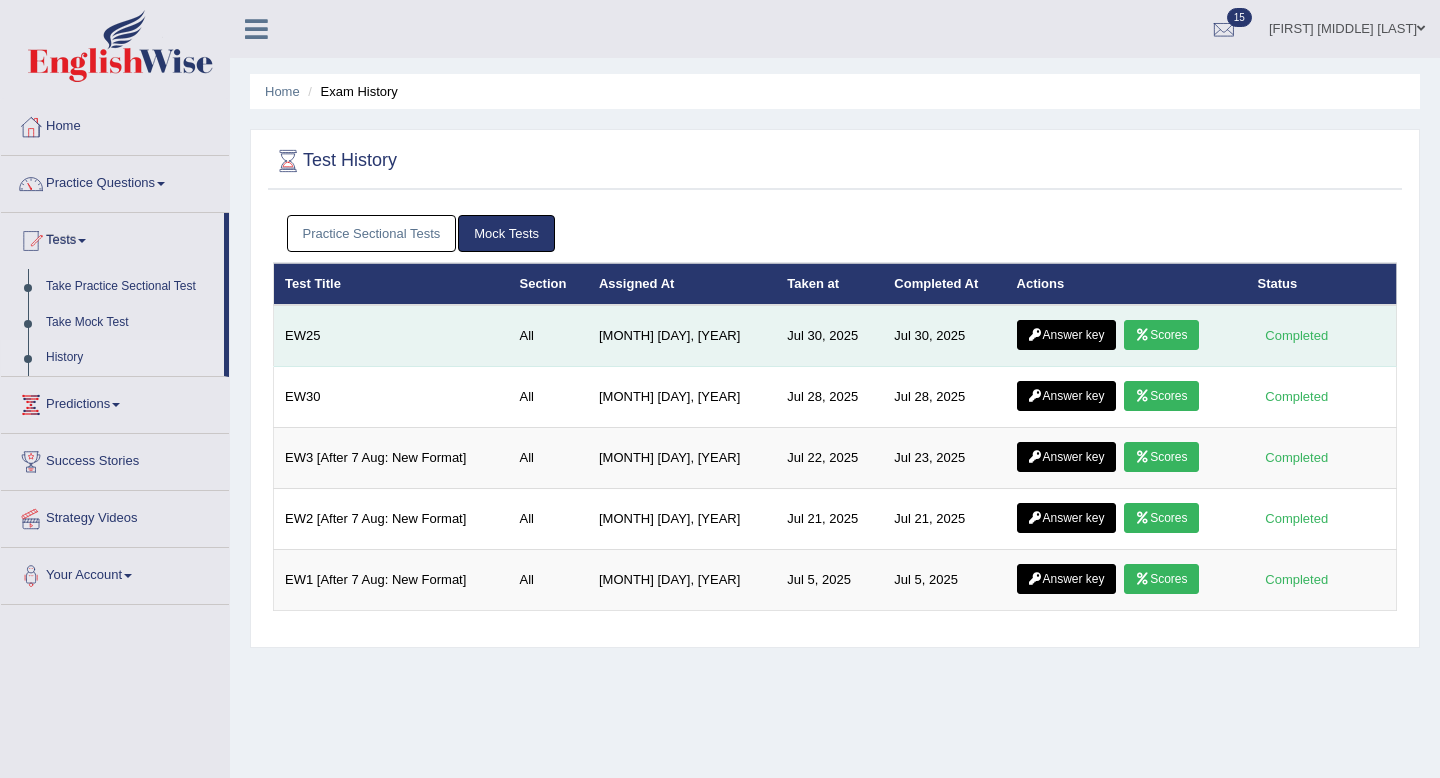 click at bounding box center (1142, 335) 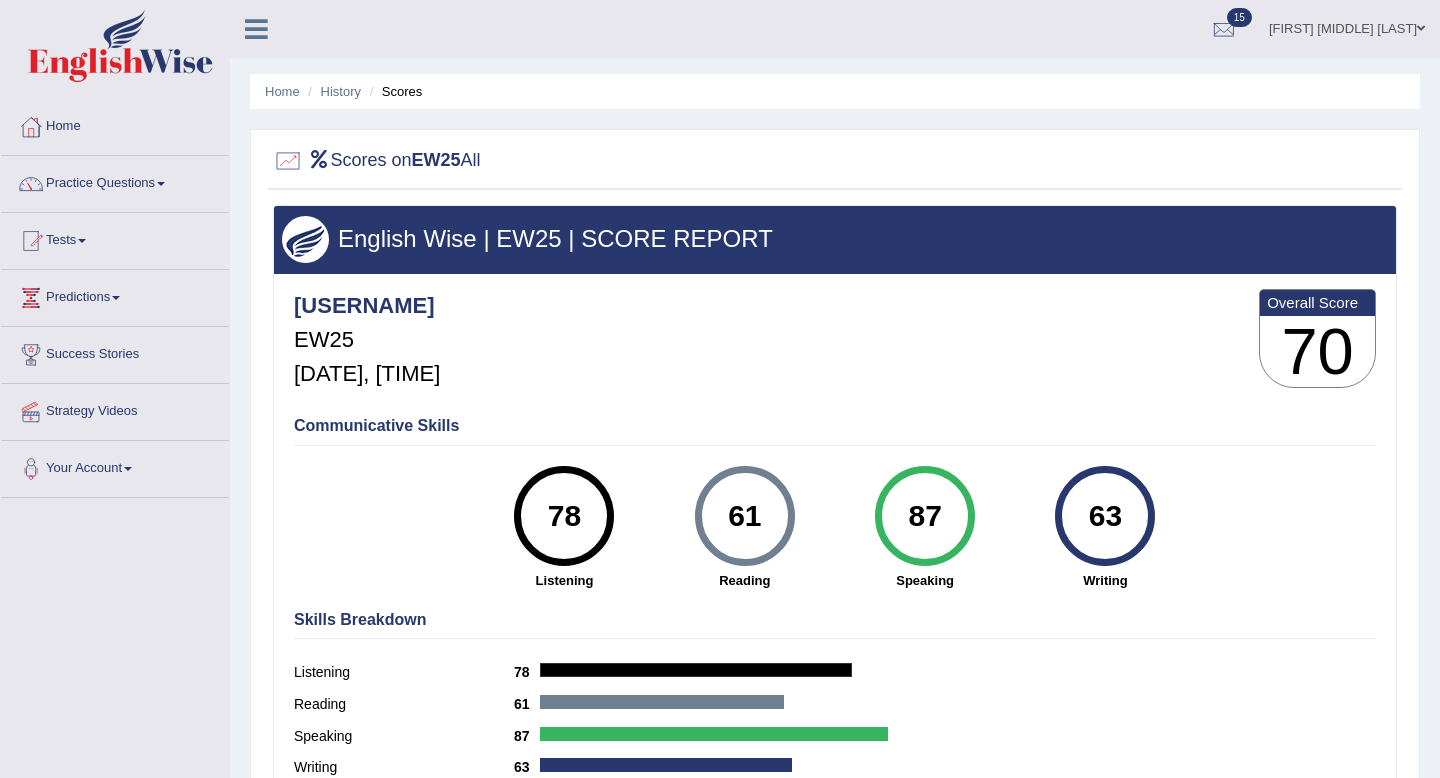 scroll, scrollTop: 0, scrollLeft: 0, axis: both 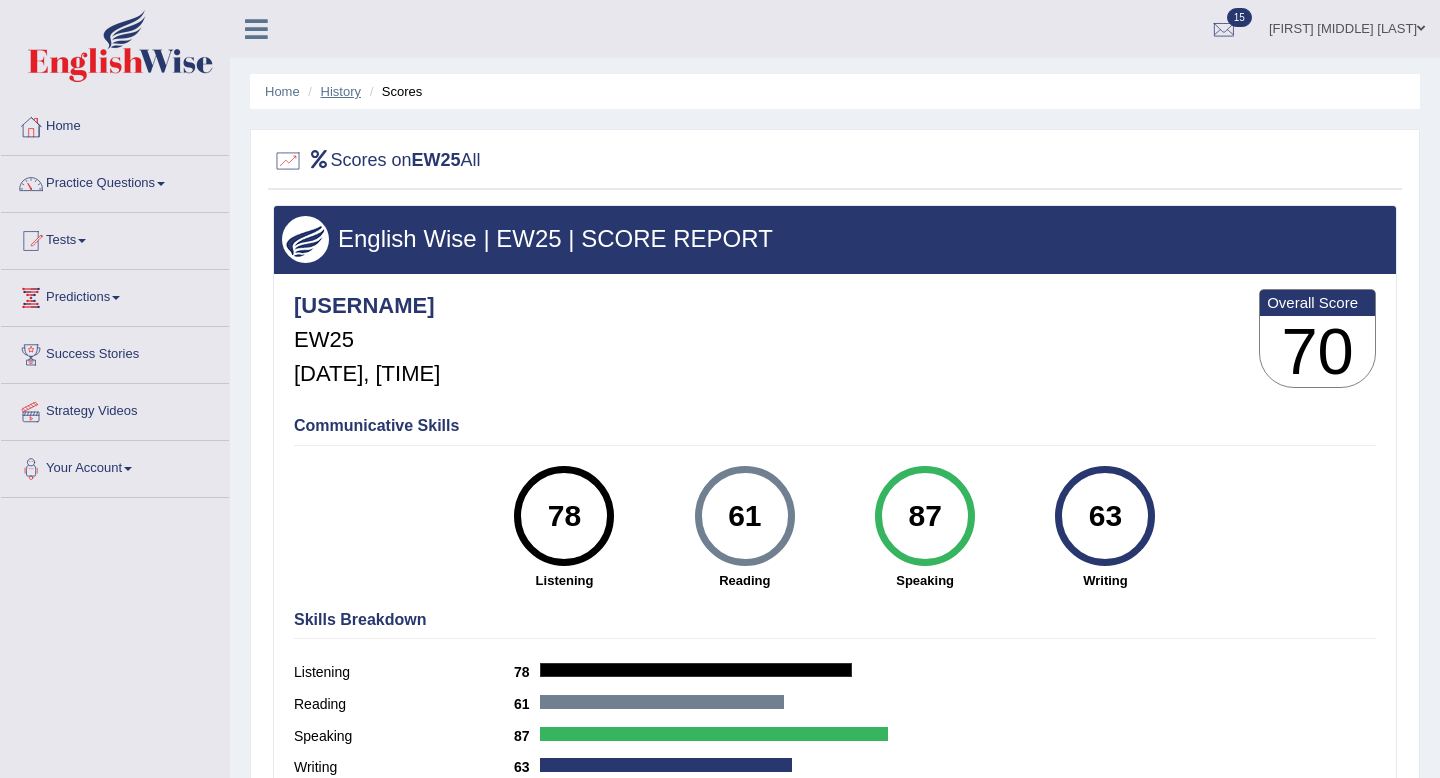 click on "History" at bounding box center (341, 91) 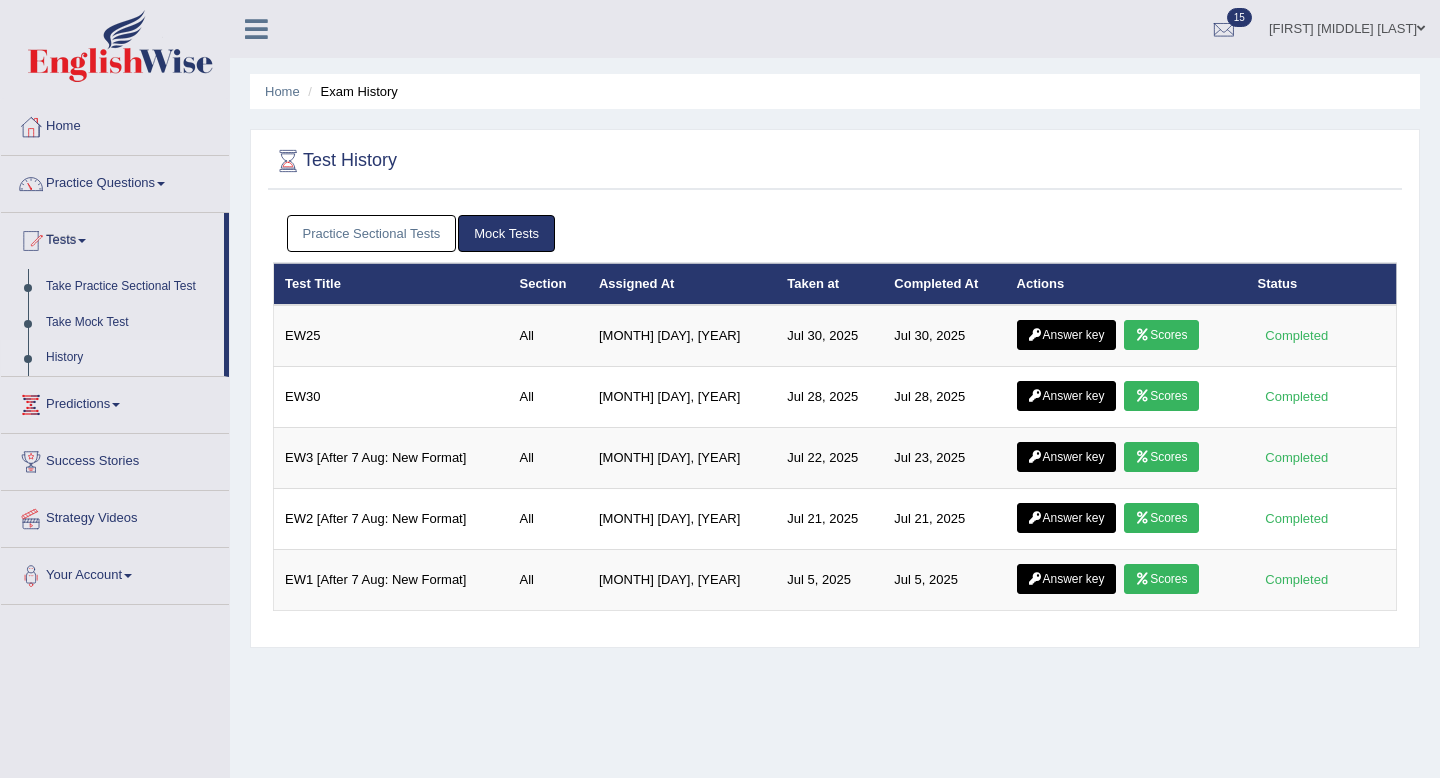 scroll, scrollTop: 0, scrollLeft: 0, axis: both 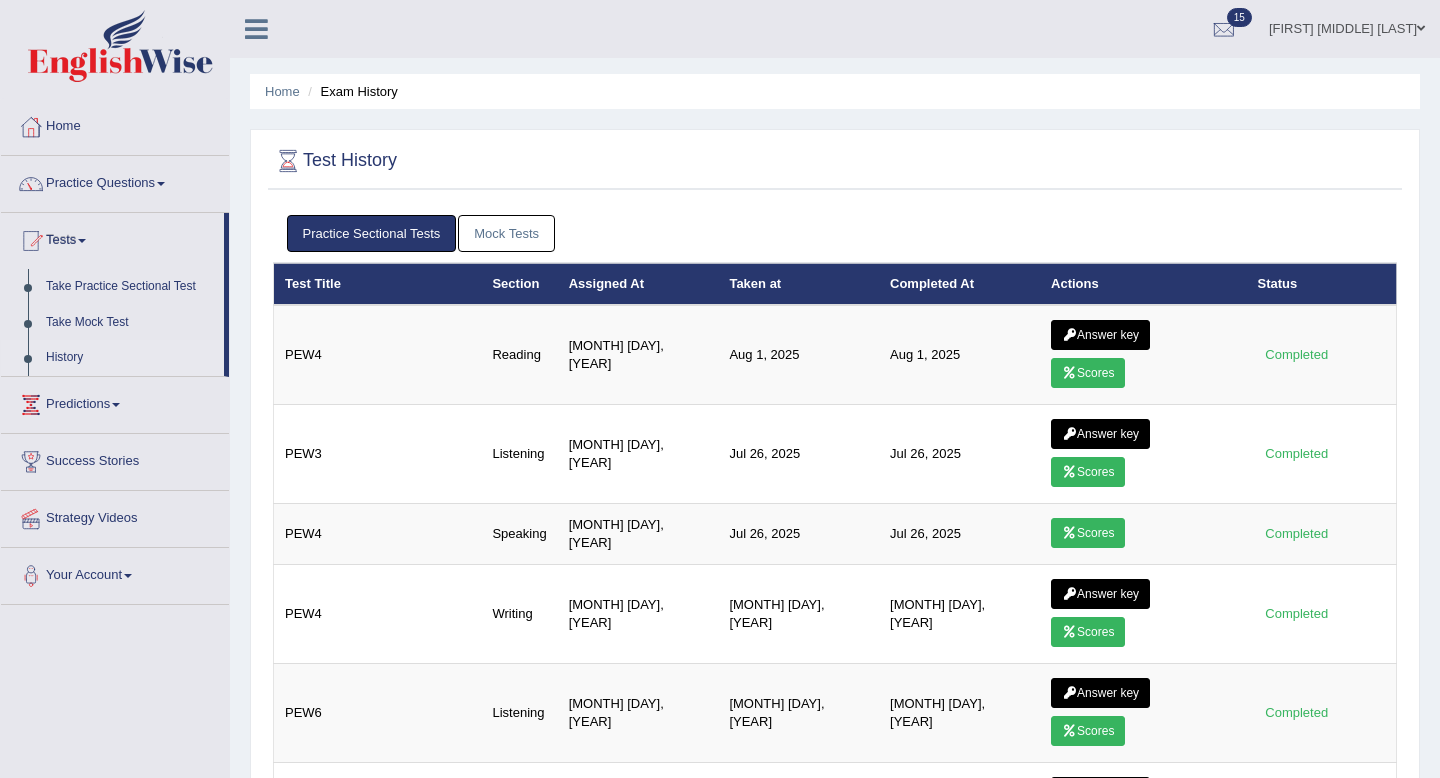 click on "Mock Tests" at bounding box center [506, 233] 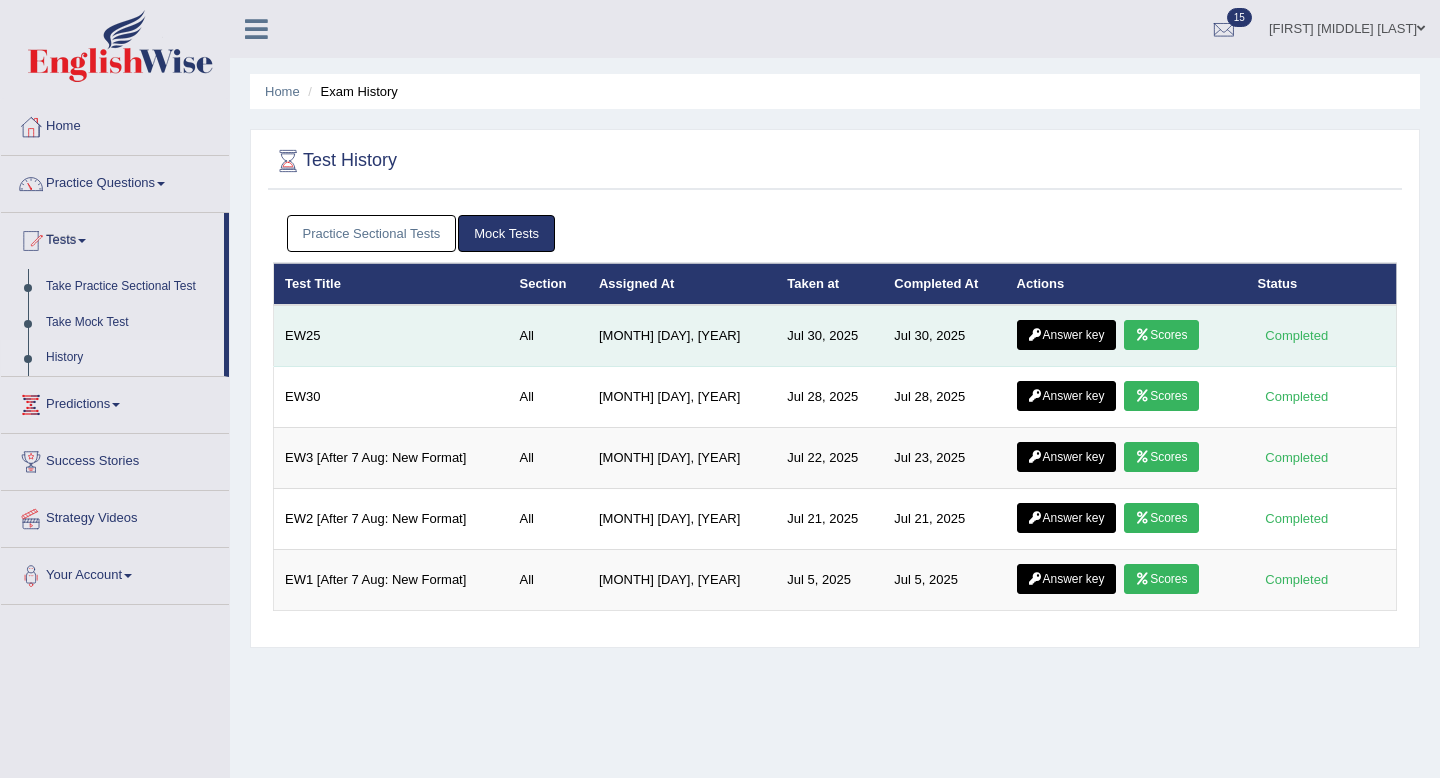 click on "Answer key" at bounding box center (1066, 335) 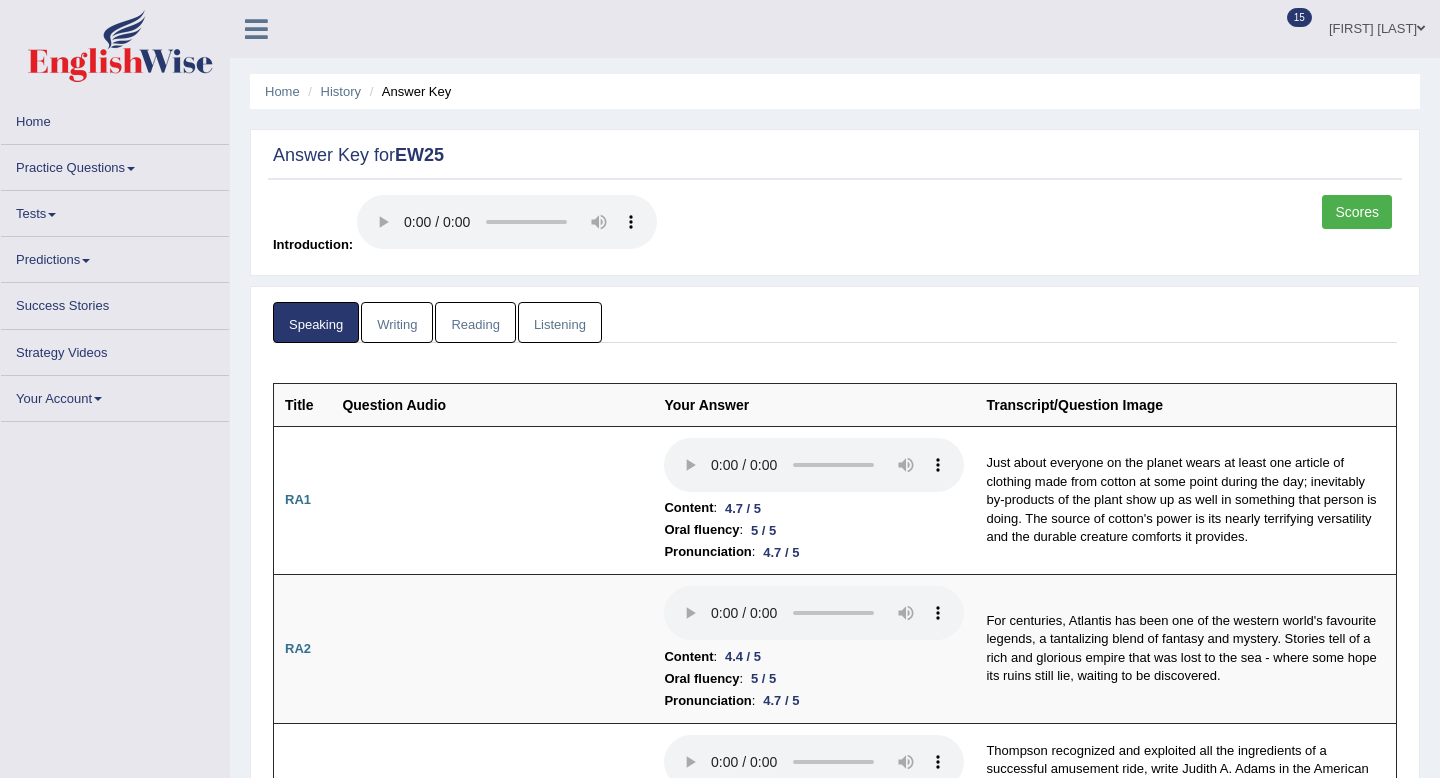 scroll, scrollTop: 0, scrollLeft: 0, axis: both 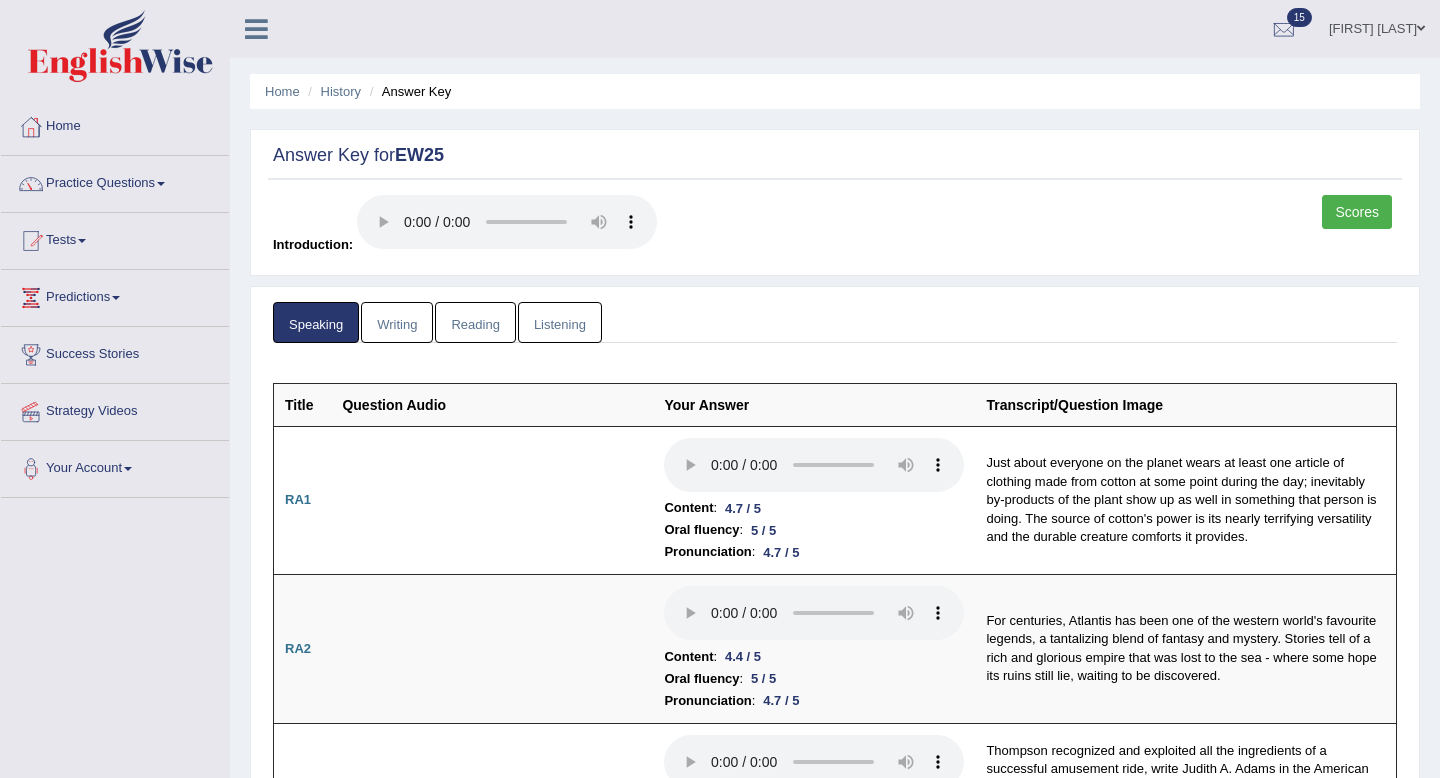 click on "Writing" at bounding box center [397, 322] 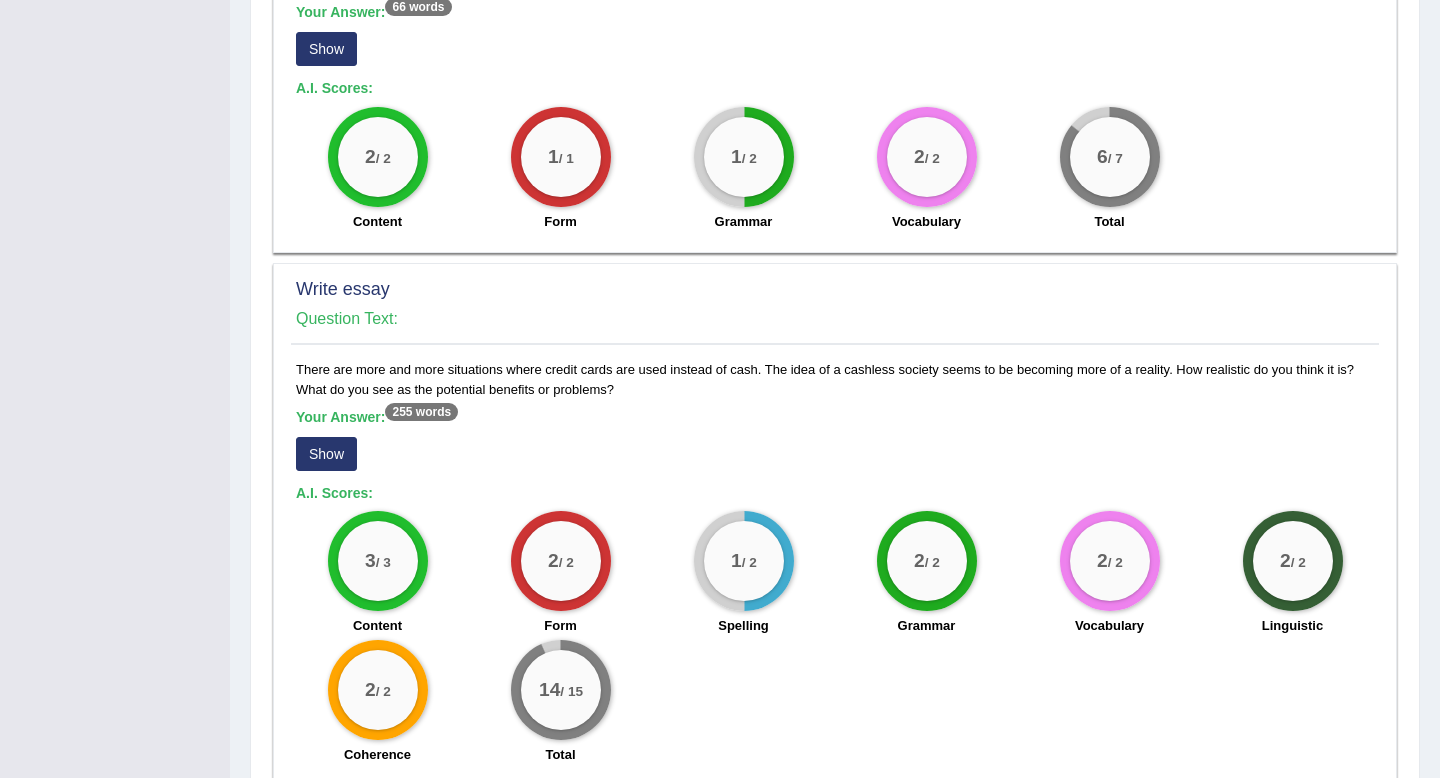 scroll, scrollTop: 1411, scrollLeft: 0, axis: vertical 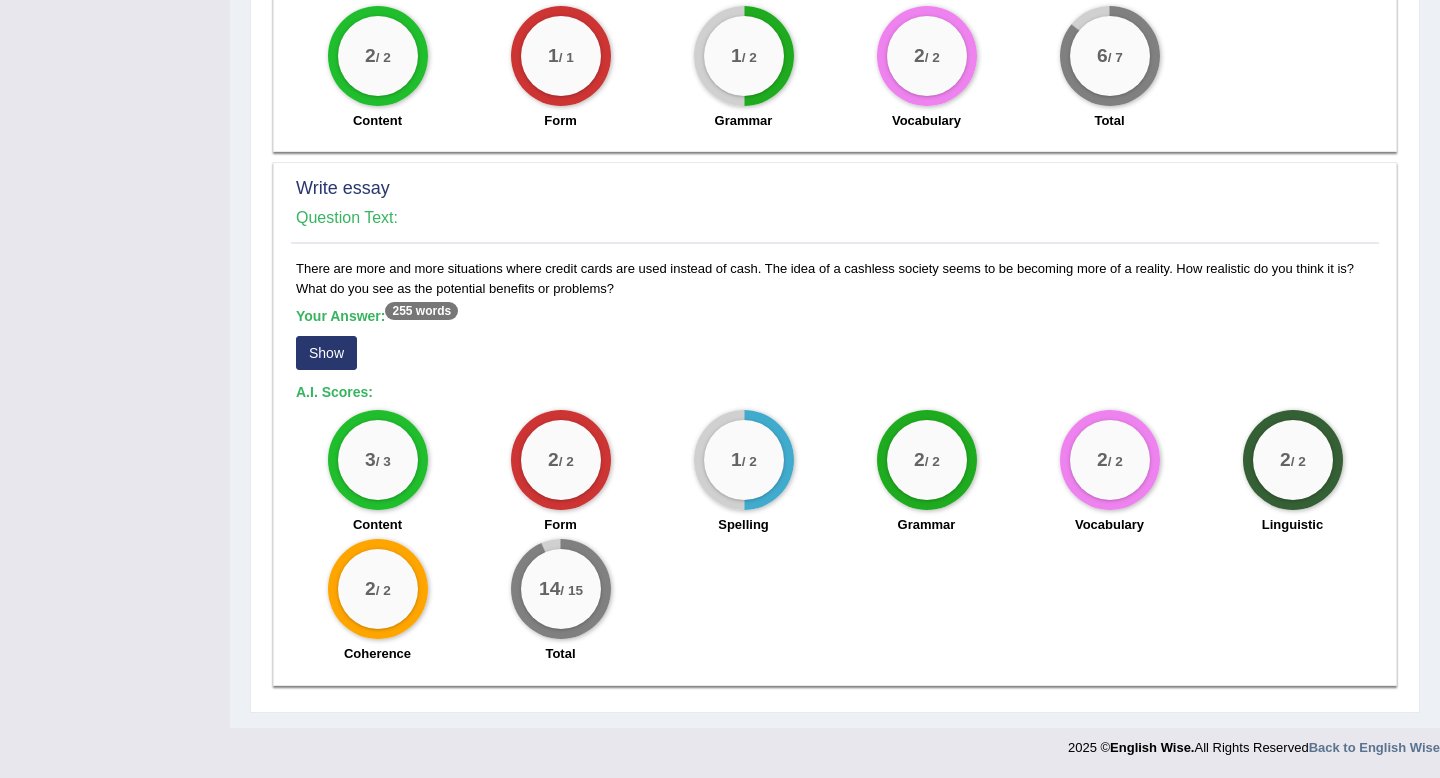click on "Show" at bounding box center (326, 353) 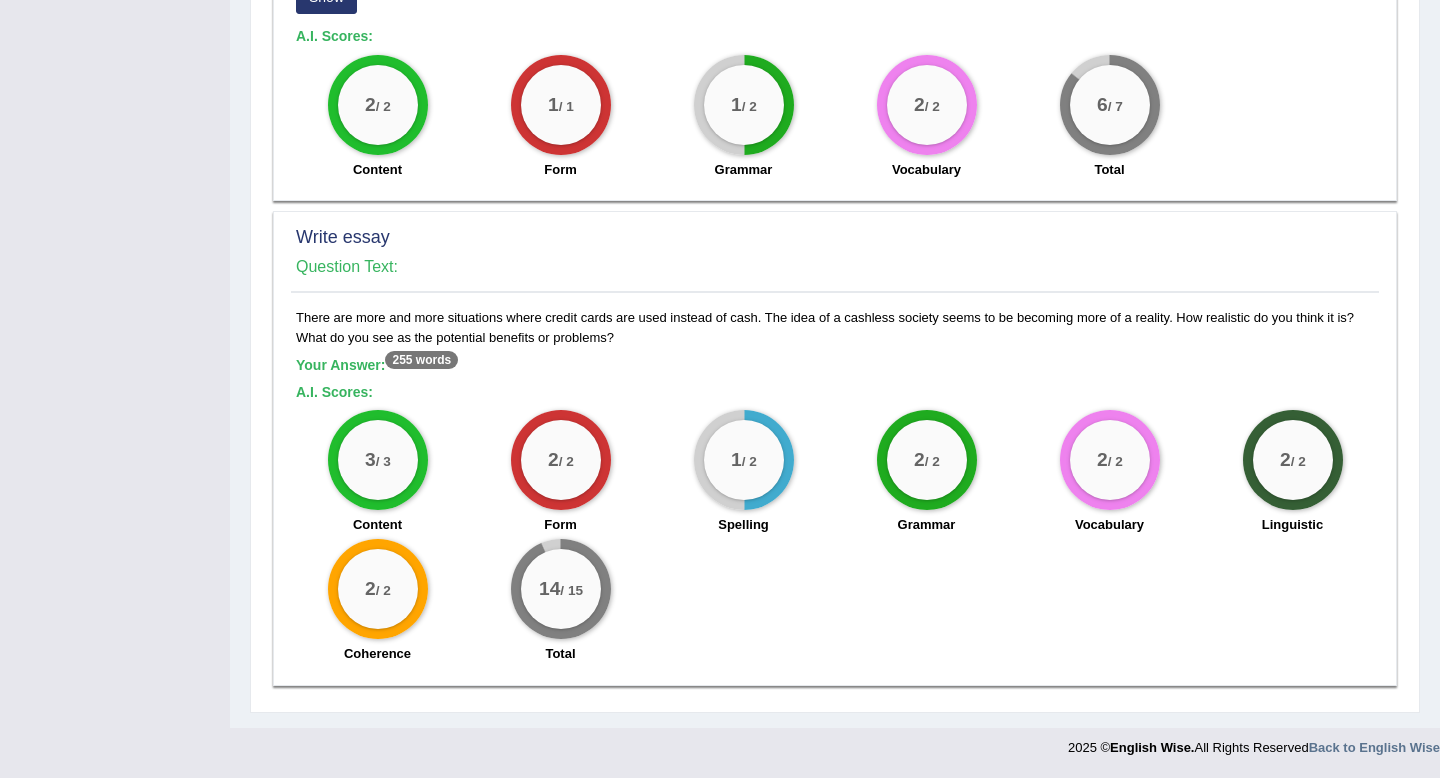 scroll, scrollTop: 1362, scrollLeft: 0, axis: vertical 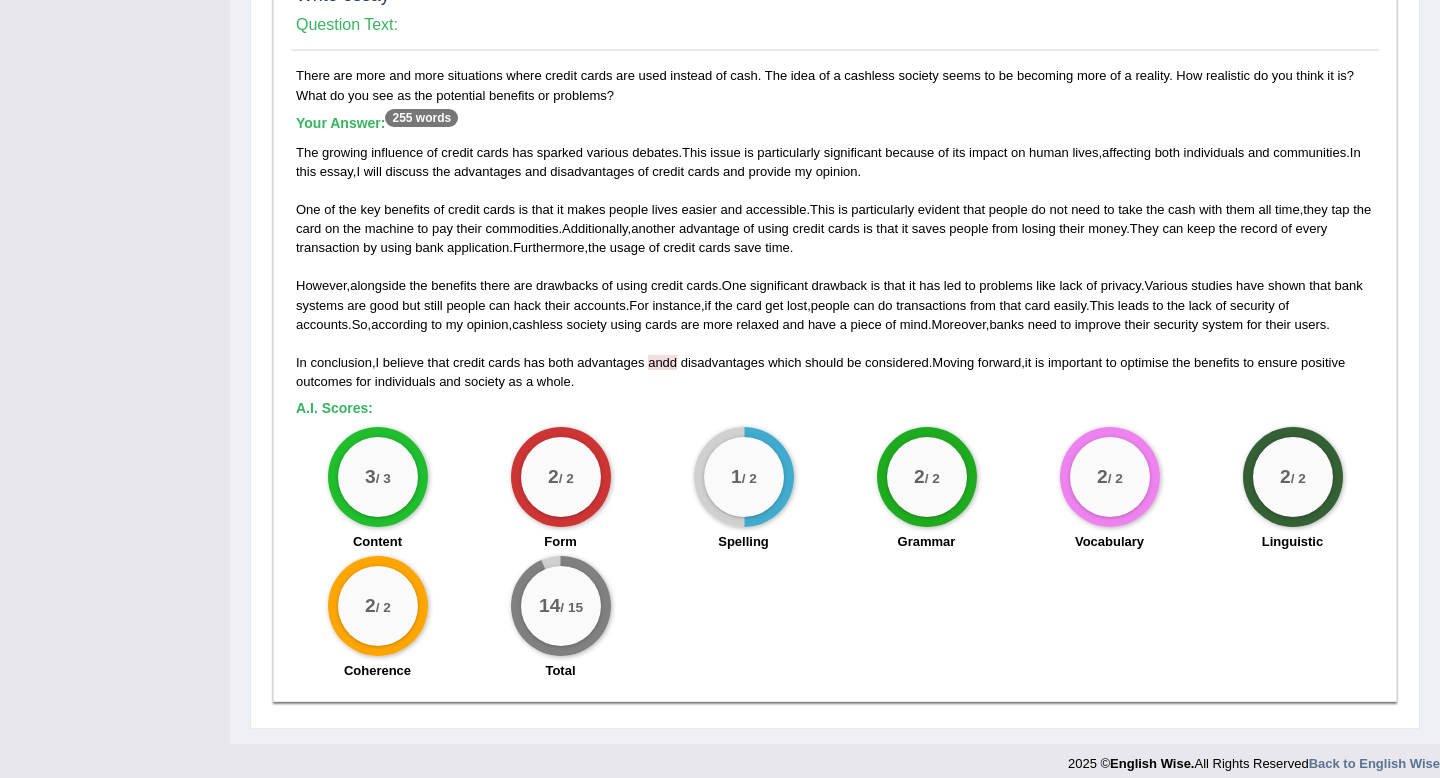 drag, startPoint x: 797, startPoint y: 15, endPoint x: 328, endPoint y: 418, distance: 618.3607 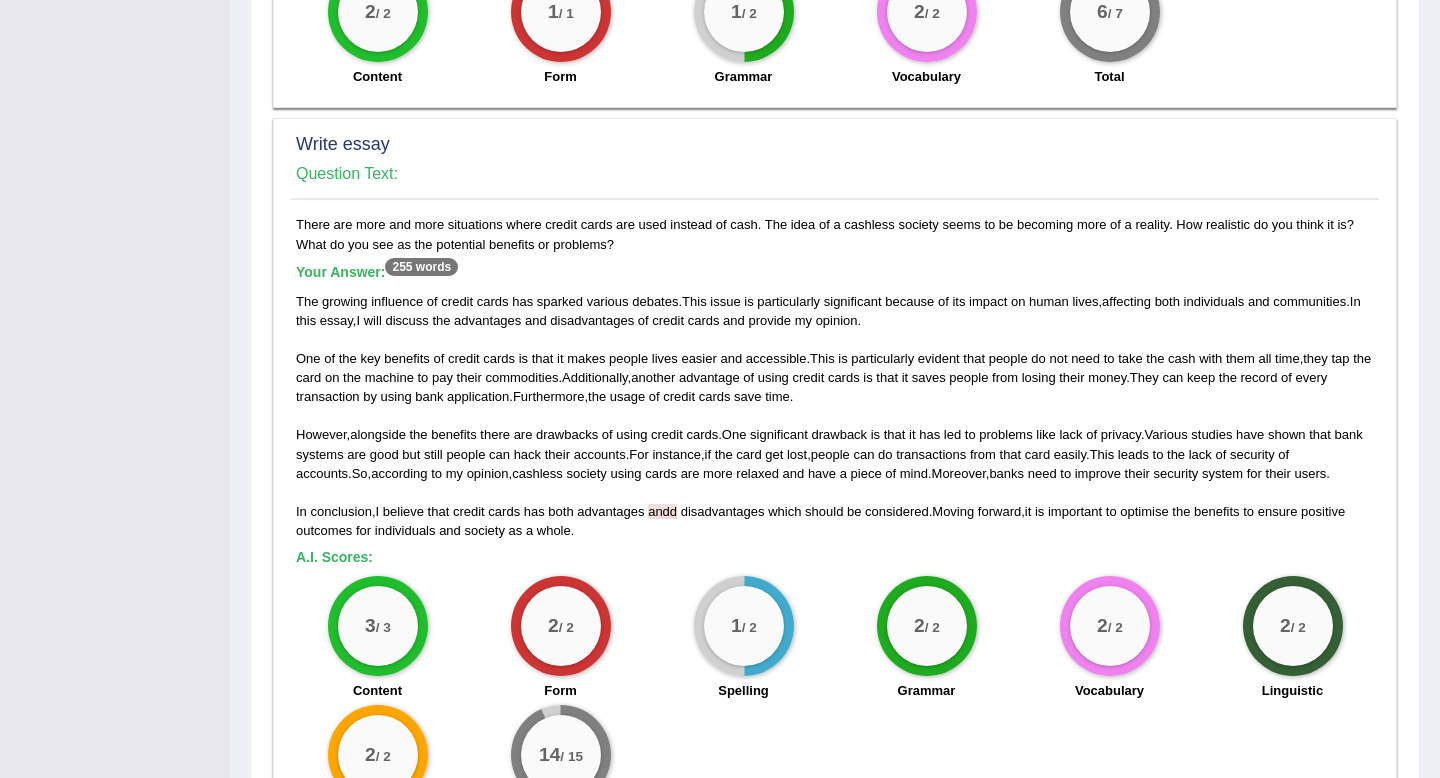 scroll, scrollTop: 1425, scrollLeft: 0, axis: vertical 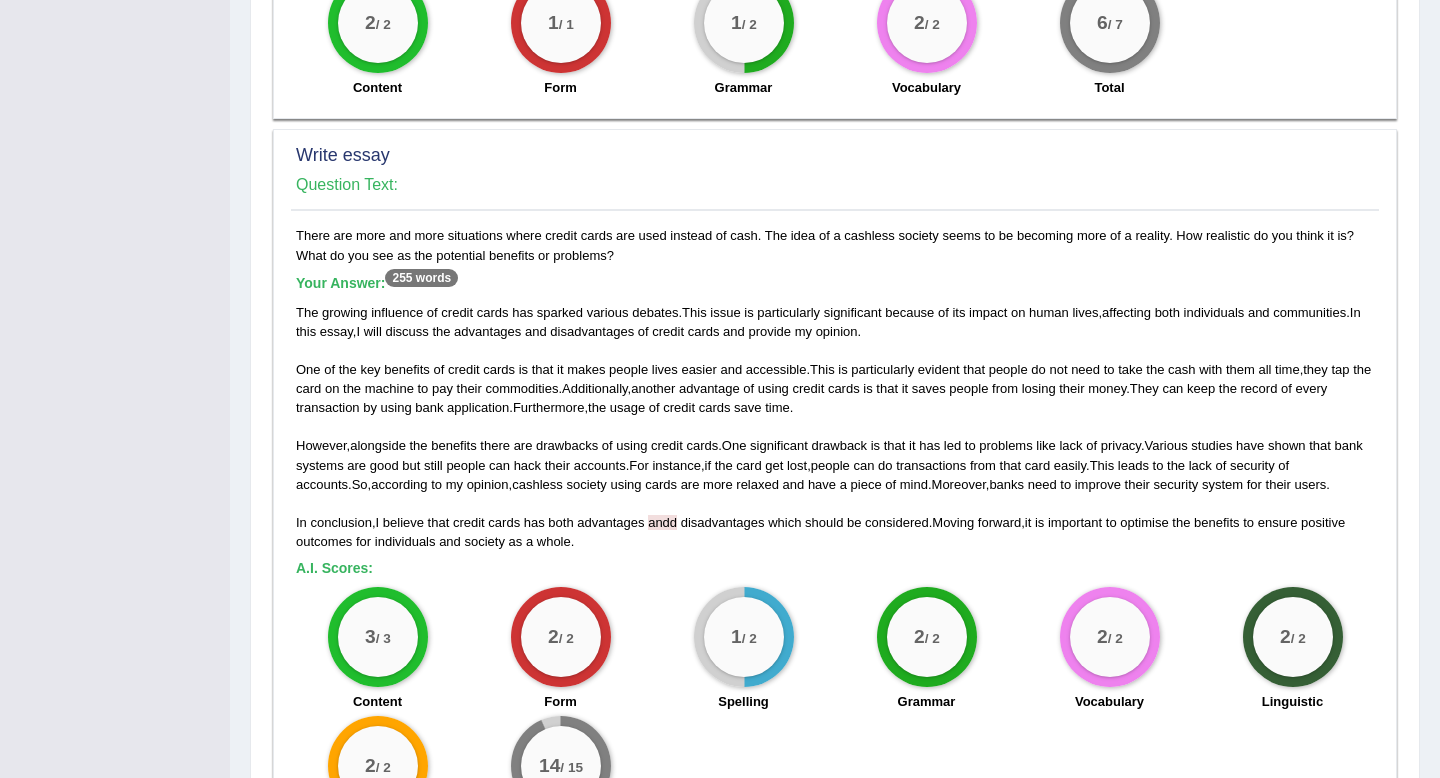 click on "Toggle navigation
Home
Practice Questions   Speaking Practice Read Aloud
Repeat Sentence
Describe Image
Re-tell Lecture
Answer Short Question
Summarize Group Discussion
Respond To A Situation
Writing Practice  Summarize Written Text
Write Essay
Reading Practice  Reading & Writing: Fill In The Blanks
Choose Multiple Answers
Re-order Paragraphs
Fill In The Blanks
Choose Single Answer
Listening Practice  Summarize Spoken Text
Highlight Incorrect Words
Highlight Correct Summary
Select Missing Word
Choose Single Answer
Choose Multiple Answers
Fill In The Blanks
Write From Dictation
Pronunciation
Tests  Take Practice Sectional Test
Take Mock Test" at bounding box center [720, -241] 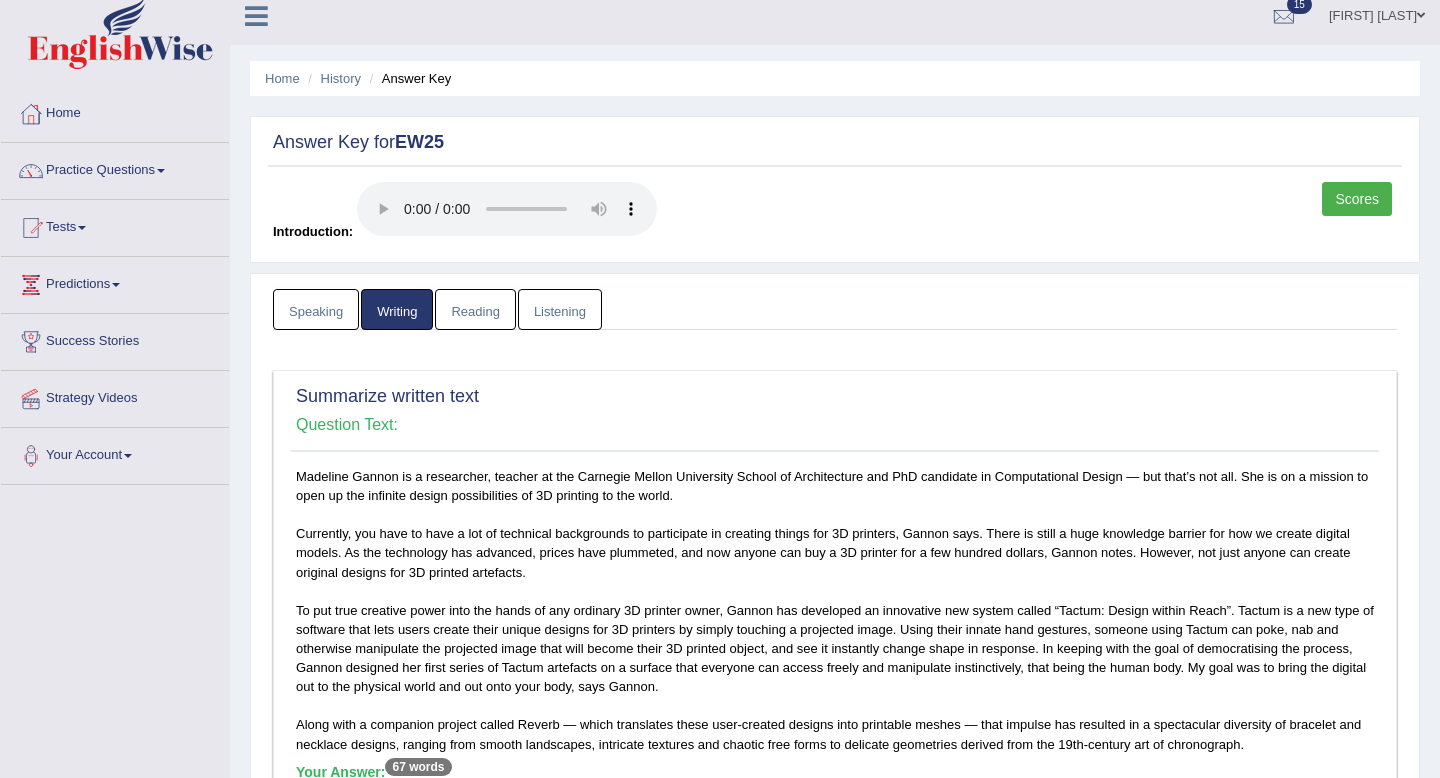 scroll, scrollTop: 0, scrollLeft: 0, axis: both 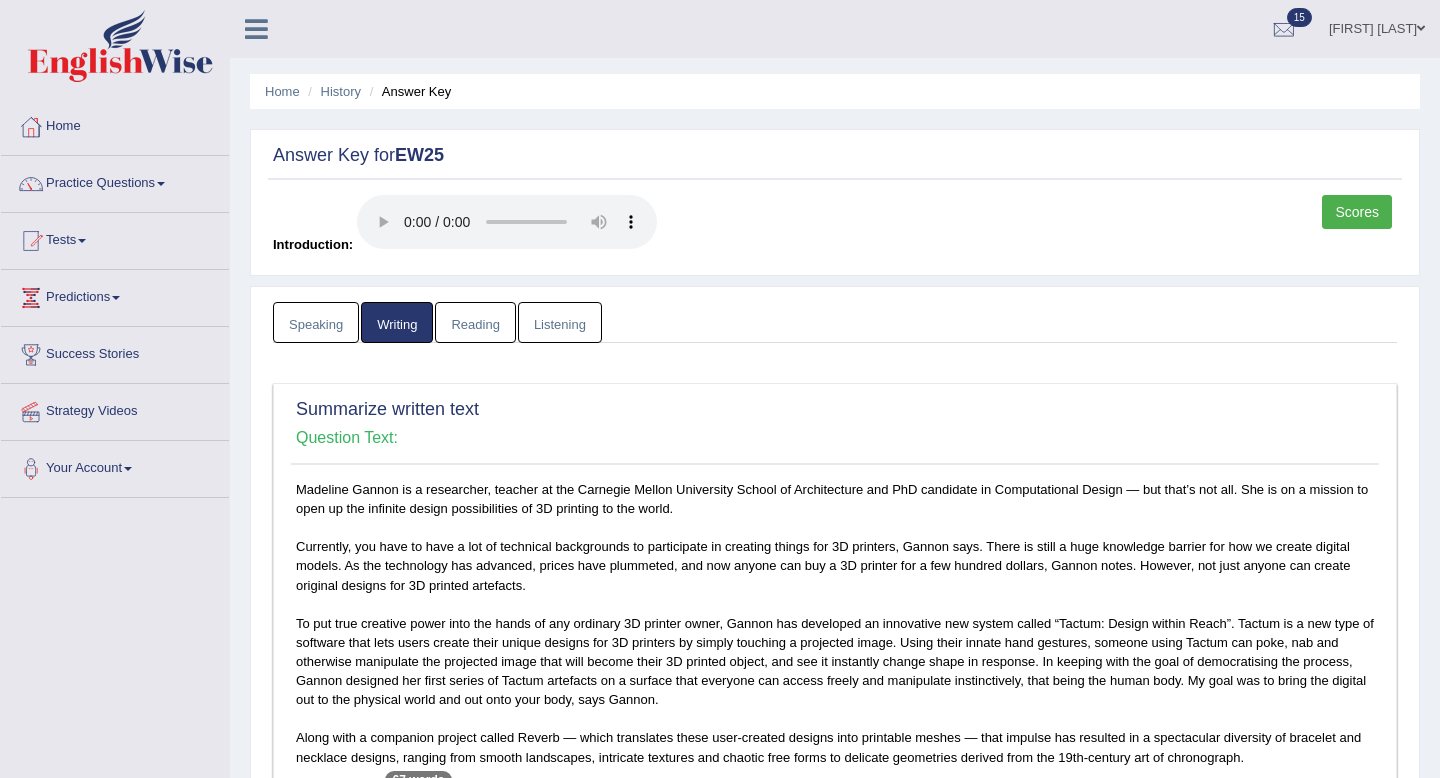 click on "Speaking" at bounding box center (316, 322) 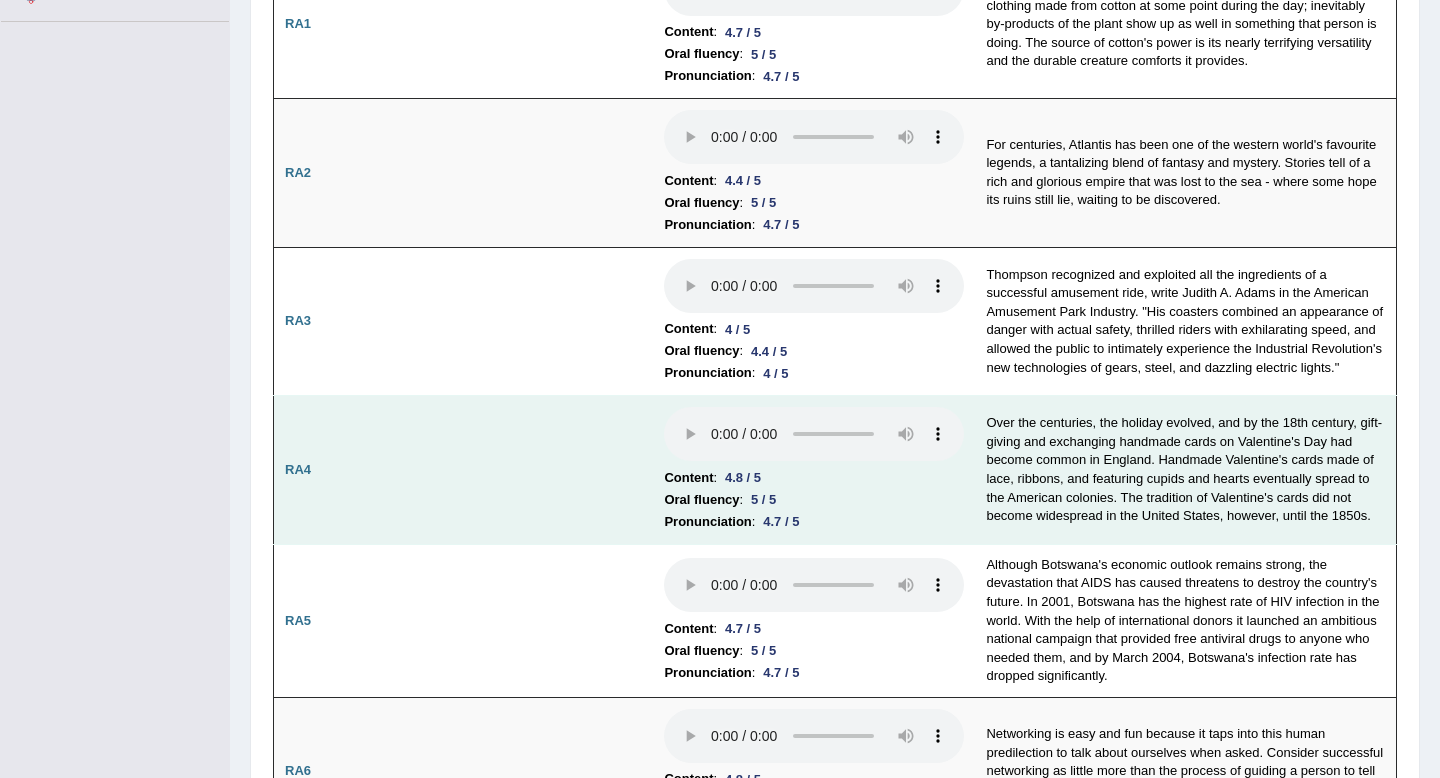 scroll, scrollTop: 560, scrollLeft: 0, axis: vertical 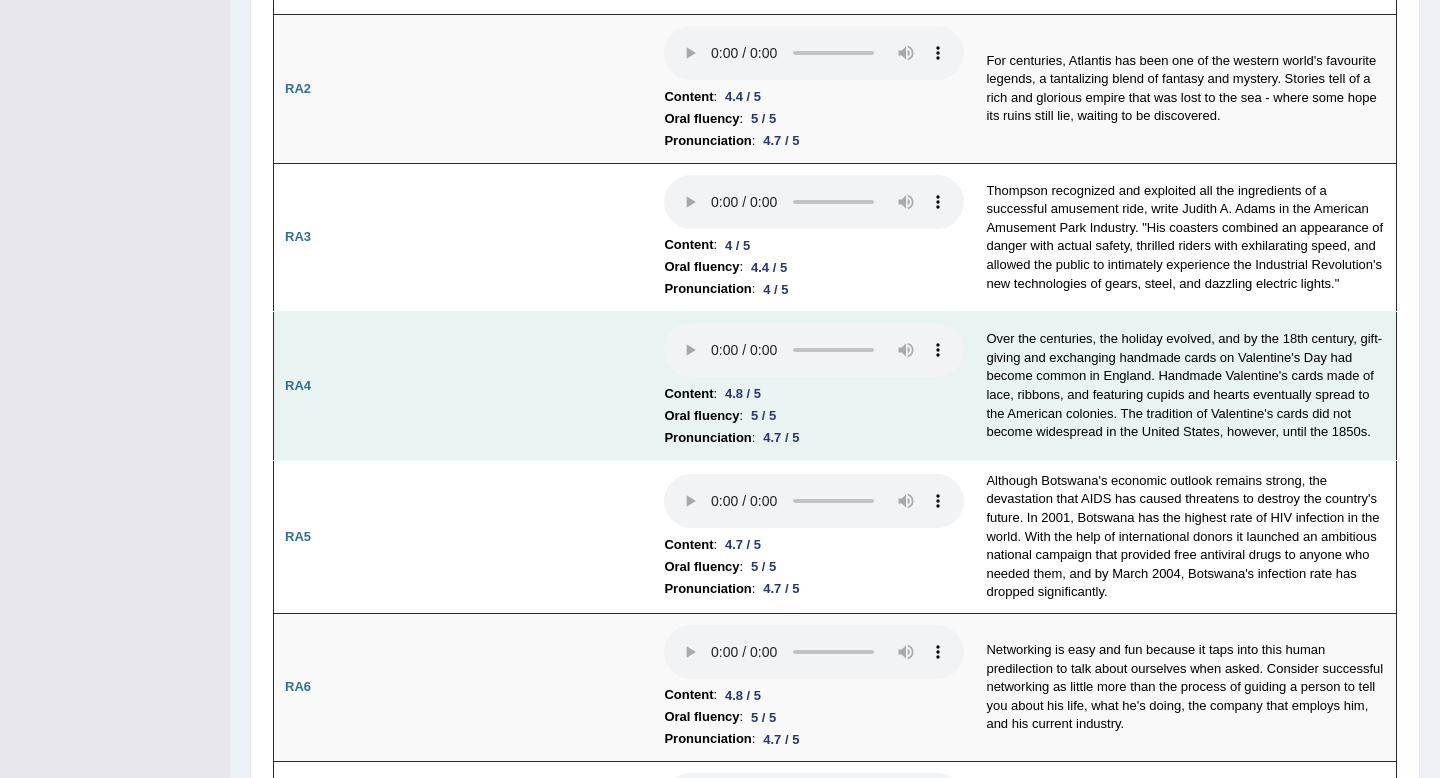 type 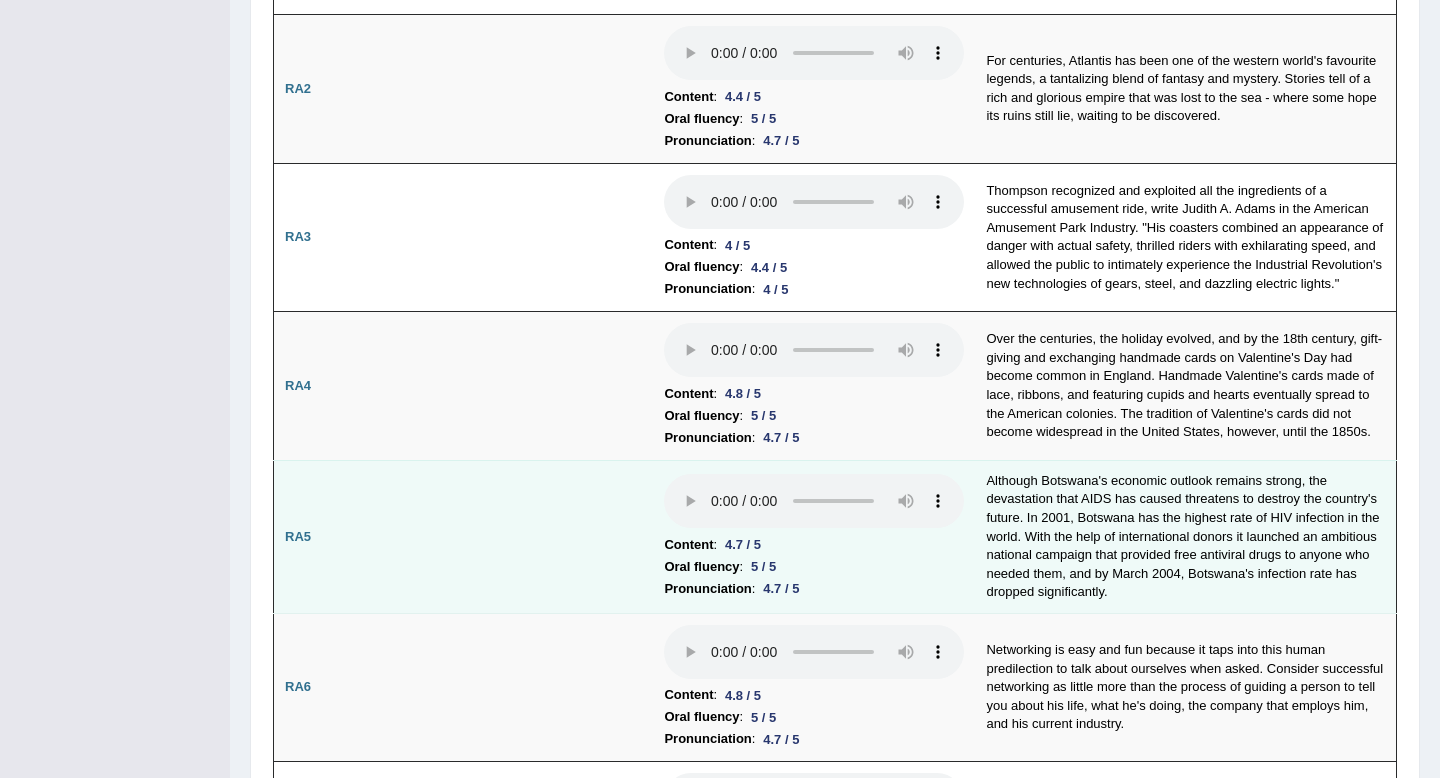 click on "Over the centuries, the holiday evolved, and by the 18th century, gift-giving and exchanging handmade cards on Valentine's Day had become common in England. Handmade Valentine's cards made of lace, ribbons, and featuring cupids and hearts eventually spread to the American colonies. The tradition of Valentine's cards did not become widespread in the United States, however, until the 1850s." at bounding box center [1185, 386] 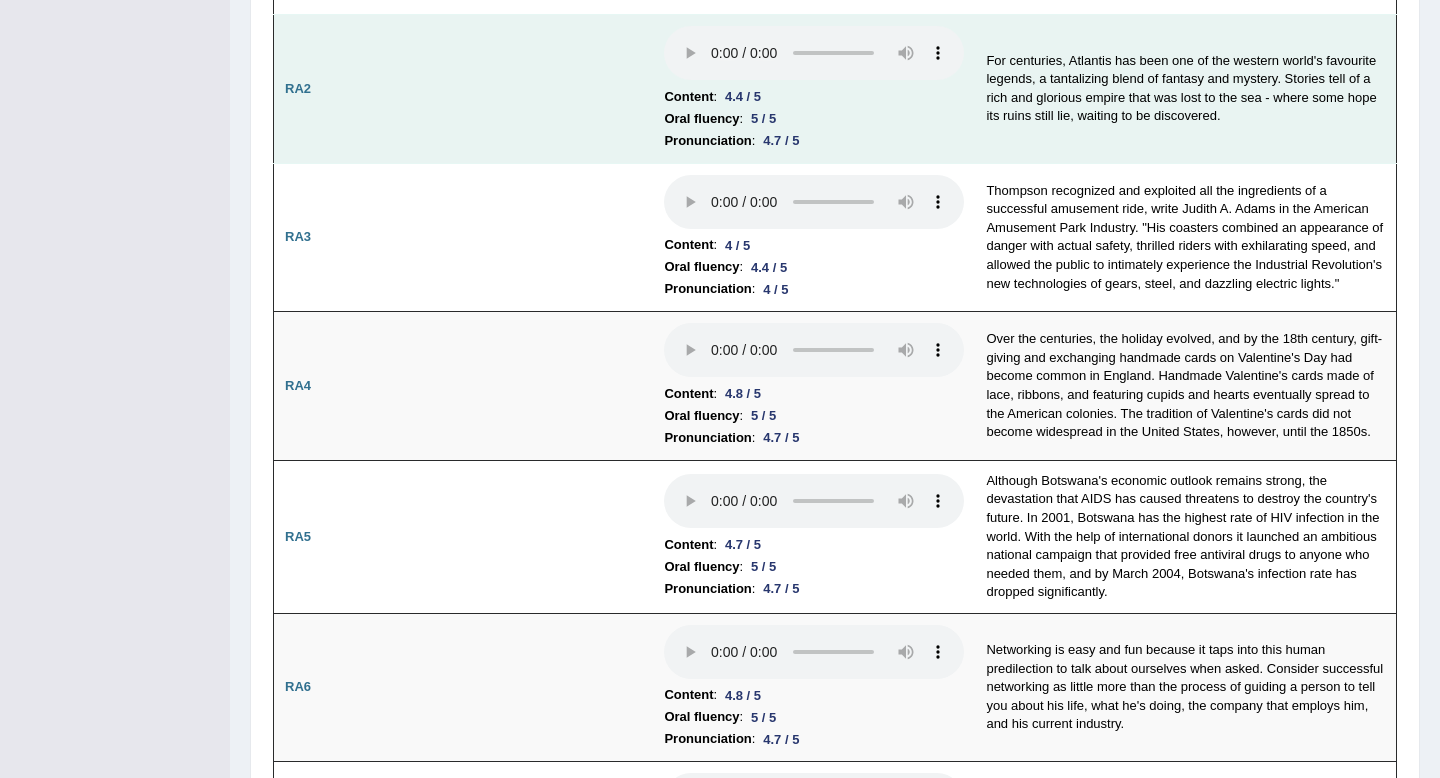 scroll, scrollTop: 0, scrollLeft: 0, axis: both 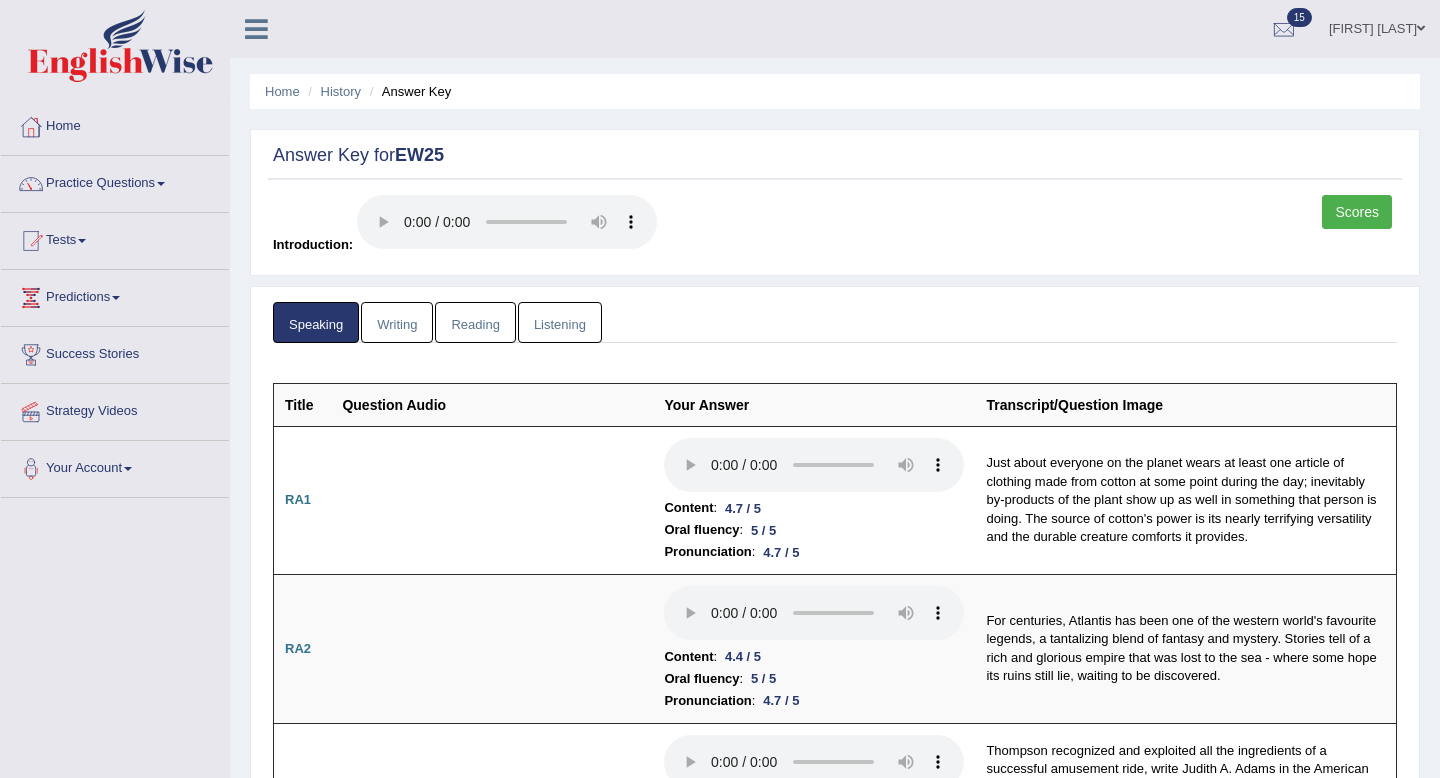 click on "Listening" at bounding box center (560, 322) 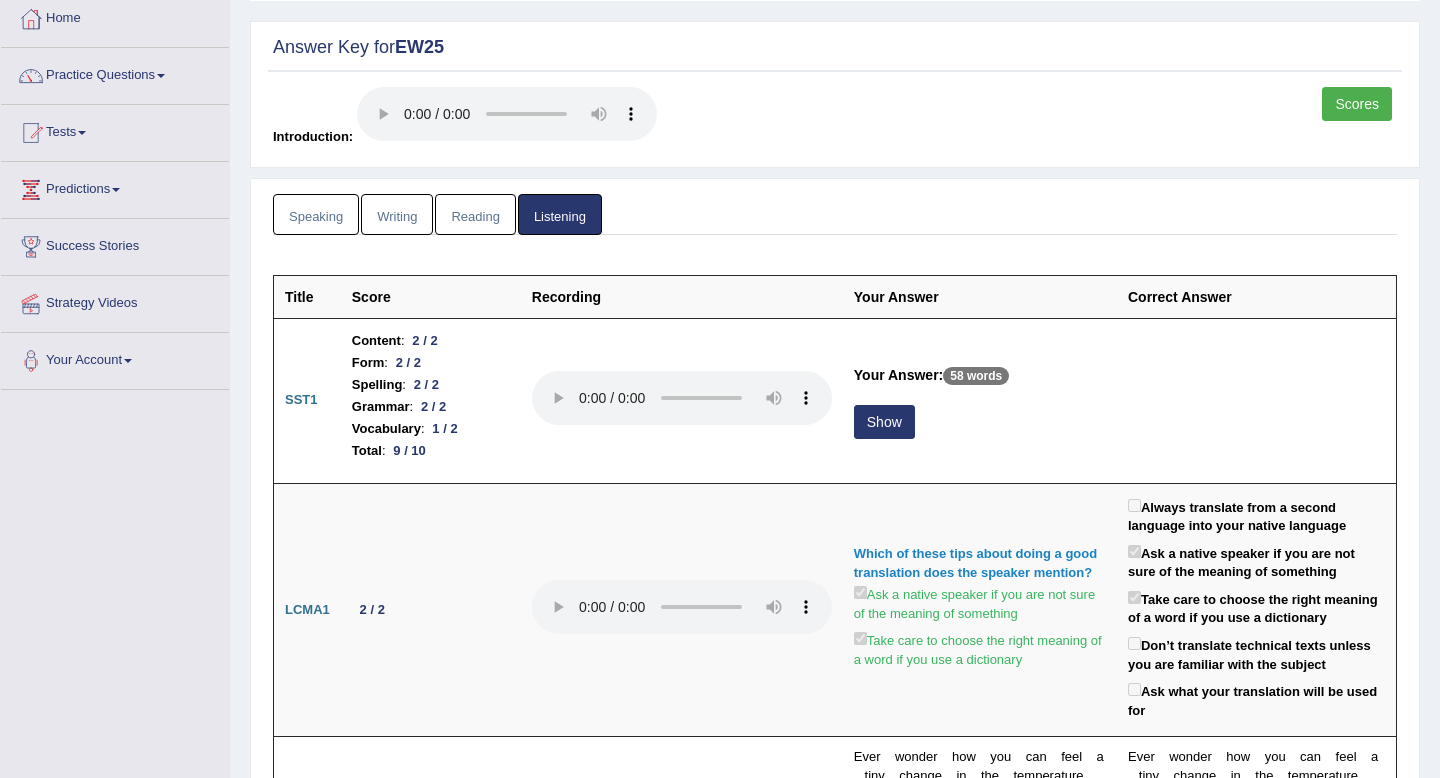 scroll, scrollTop: 177, scrollLeft: 0, axis: vertical 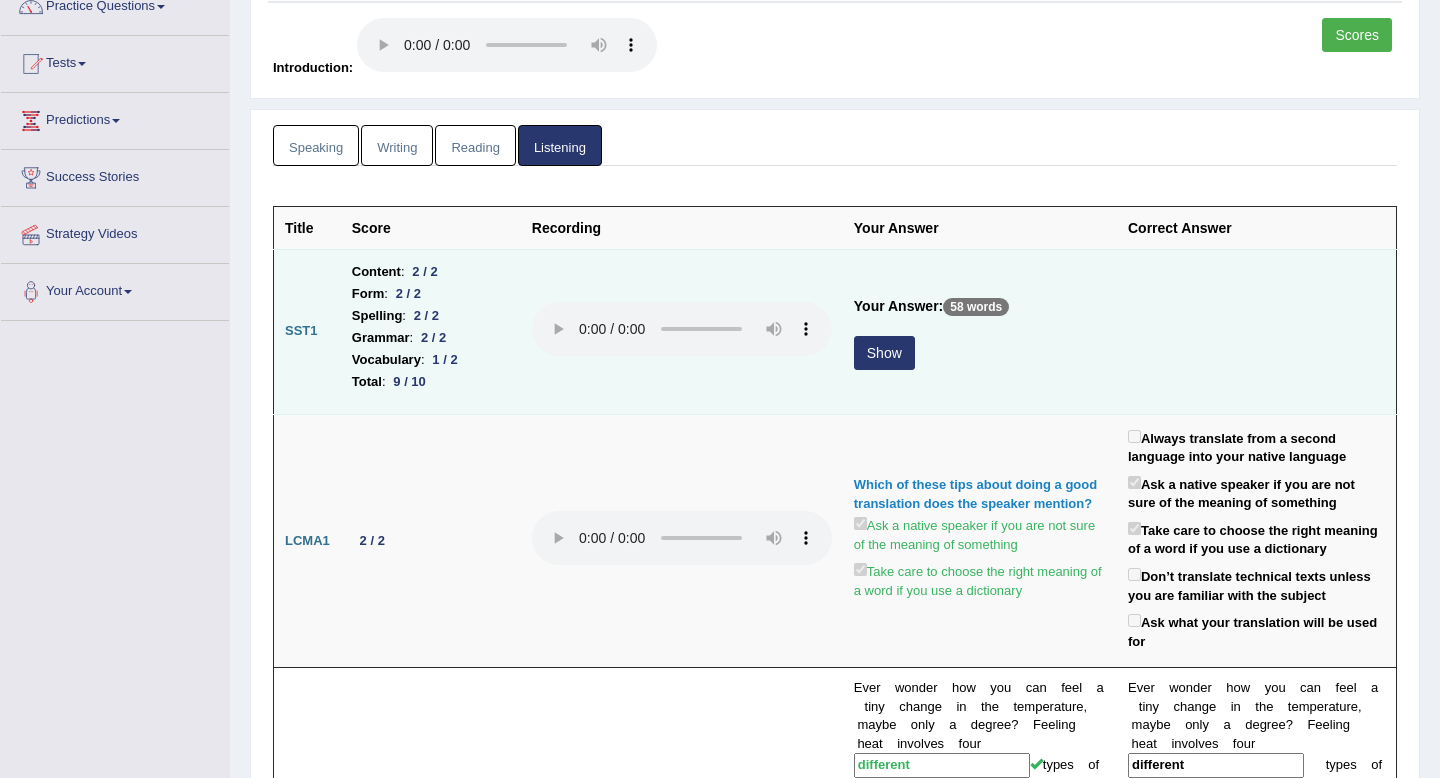 click on "Show" at bounding box center [884, 353] 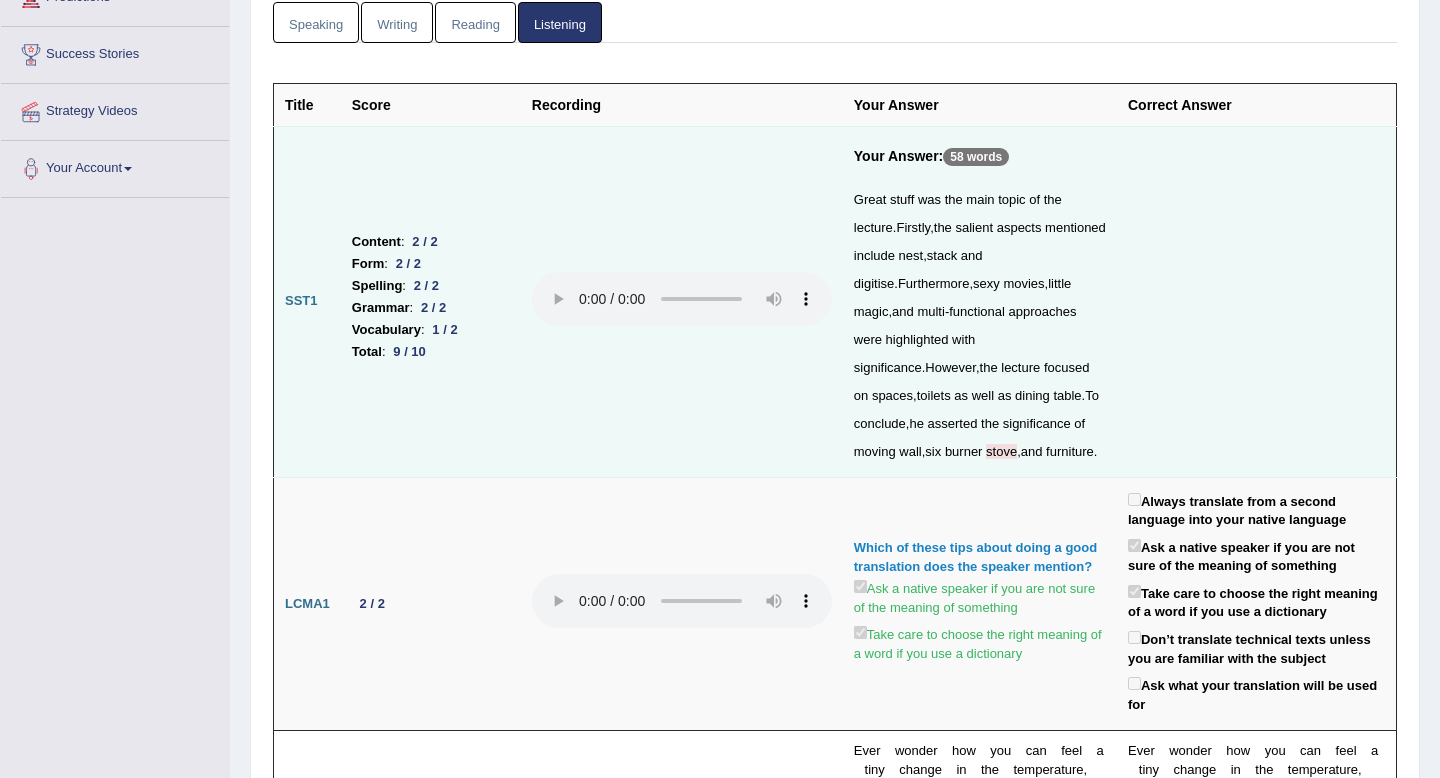 scroll, scrollTop: 344, scrollLeft: 0, axis: vertical 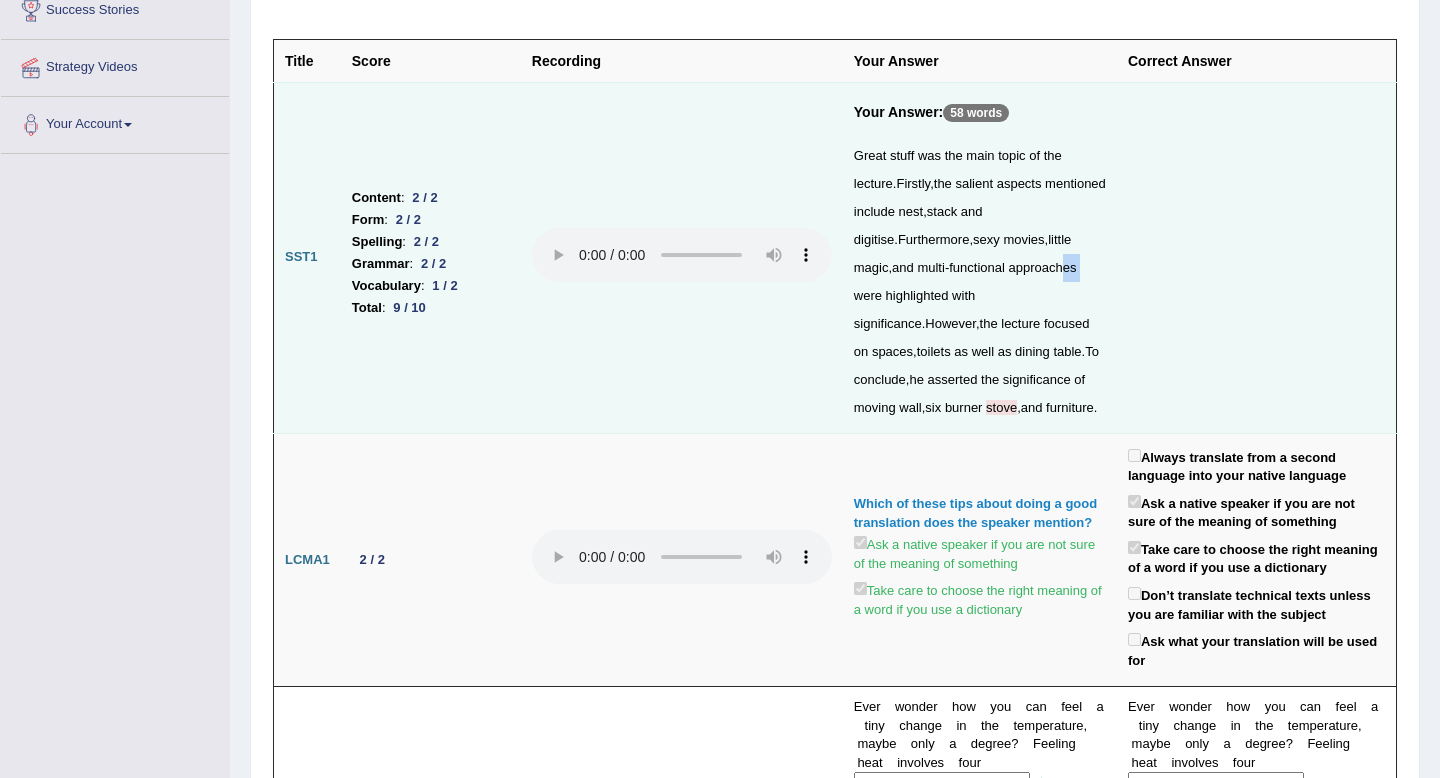 drag, startPoint x: 1019, startPoint y: 270, endPoint x: 1005, endPoint y: 274, distance: 14.56022 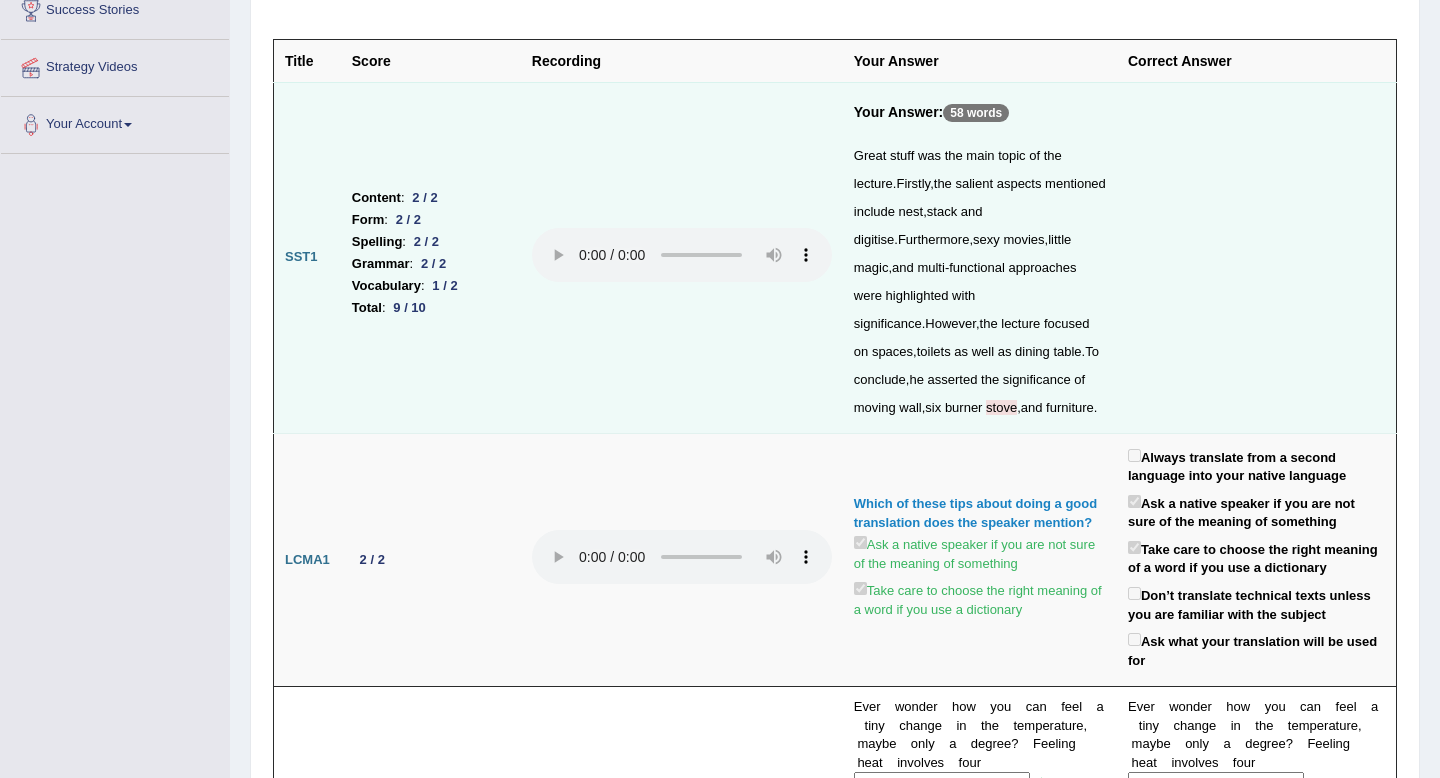 click on "Great   stuff   was   the   main   topic   of   the   lecture .  Firstly ,  the   salient   aspects   mentioned   include   nest ,  stack   and   digitise .  Furthermore ,  sexy   movies ,  little   magic ,  and   multi - functional   approaches   were   highlighted   with   significance .  However ,  the   lecture   focused   on   spaces ,  toilets   as   well   as   dining   table .  To   conclude ,  he   asserted   the   significance   of   moving   wall ,  six   burner   stove ,  and   furniture ." at bounding box center (980, 282) 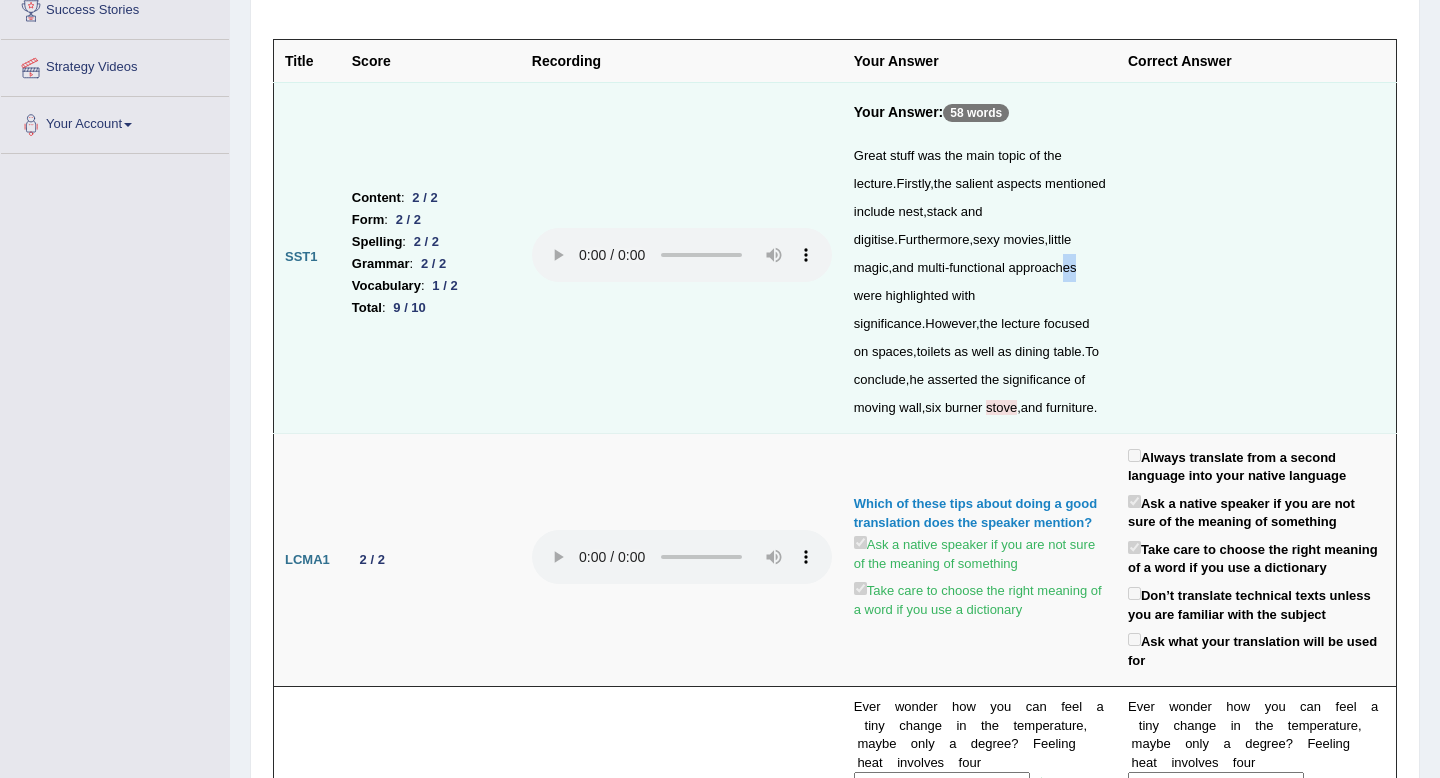 drag, startPoint x: 1017, startPoint y: 268, endPoint x: 1004, endPoint y: 271, distance: 13.341664 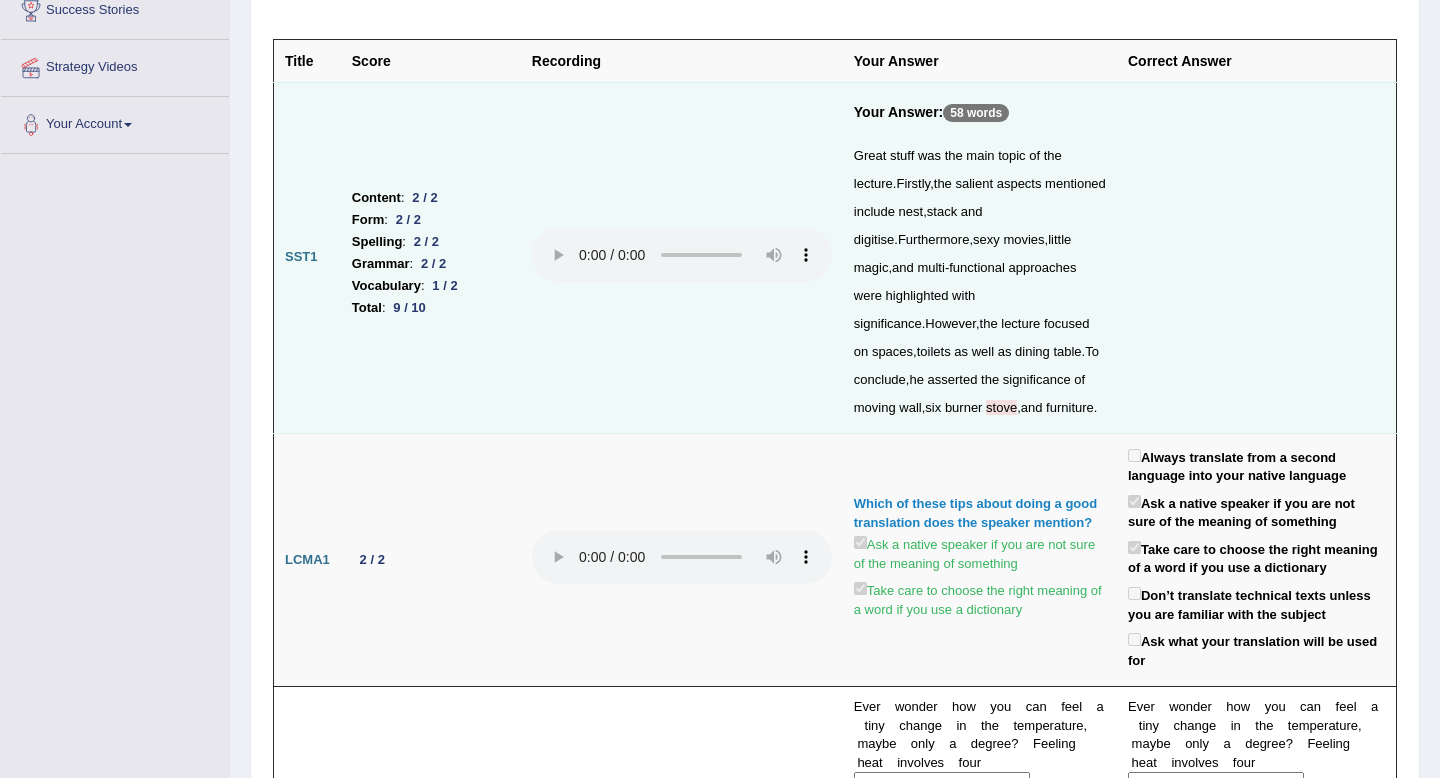 click on "Great   stuff   was   the   main   topic   of   the   lecture .  Firstly ,  the   salient   aspects   mentioned   include   nest ,  stack   and   digitise .  Furthermore ,  sexy   movies ,  little   magic ,  and   multi - functional   approaches   were   highlighted   with   significance .  However ,  the   lecture   focused   on   spaces ,  toilets   as   well   as   dining   table .  To   conclude ,  he   asserted   the   significance   of   moving   wall ,  six   burner   stove ,  and   furniture ." at bounding box center (980, 282) 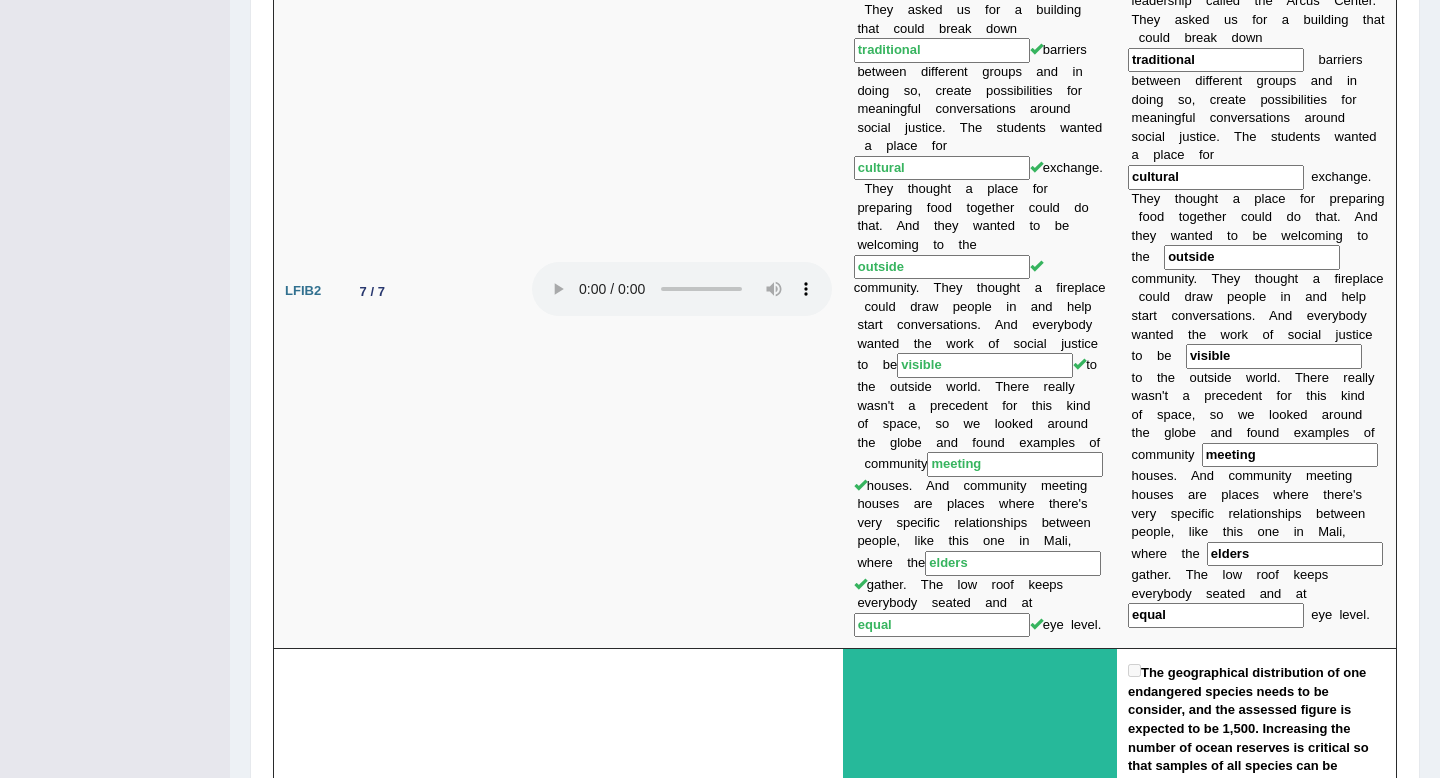 scroll, scrollTop: 0, scrollLeft: 0, axis: both 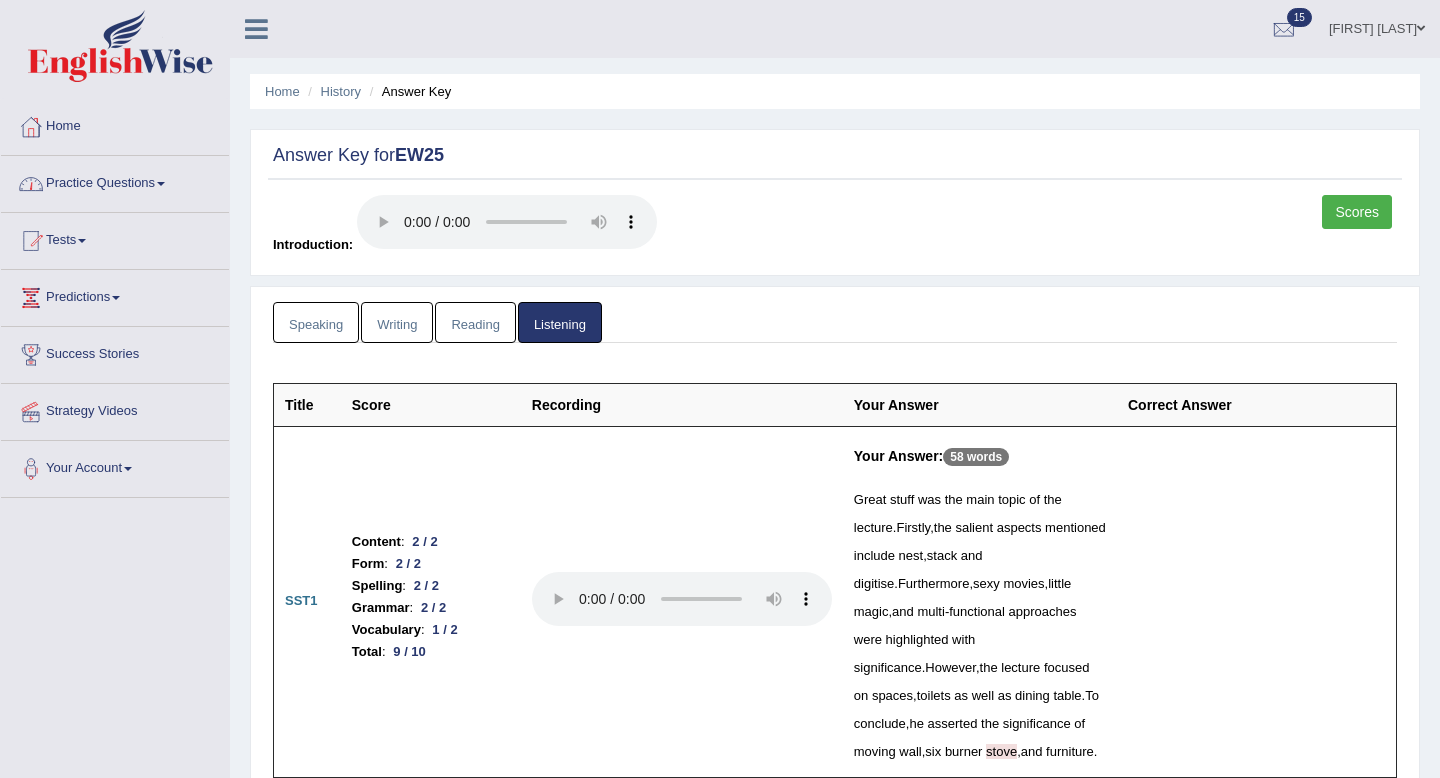 click on "Practice Questions" at bounding box center [115, 181] 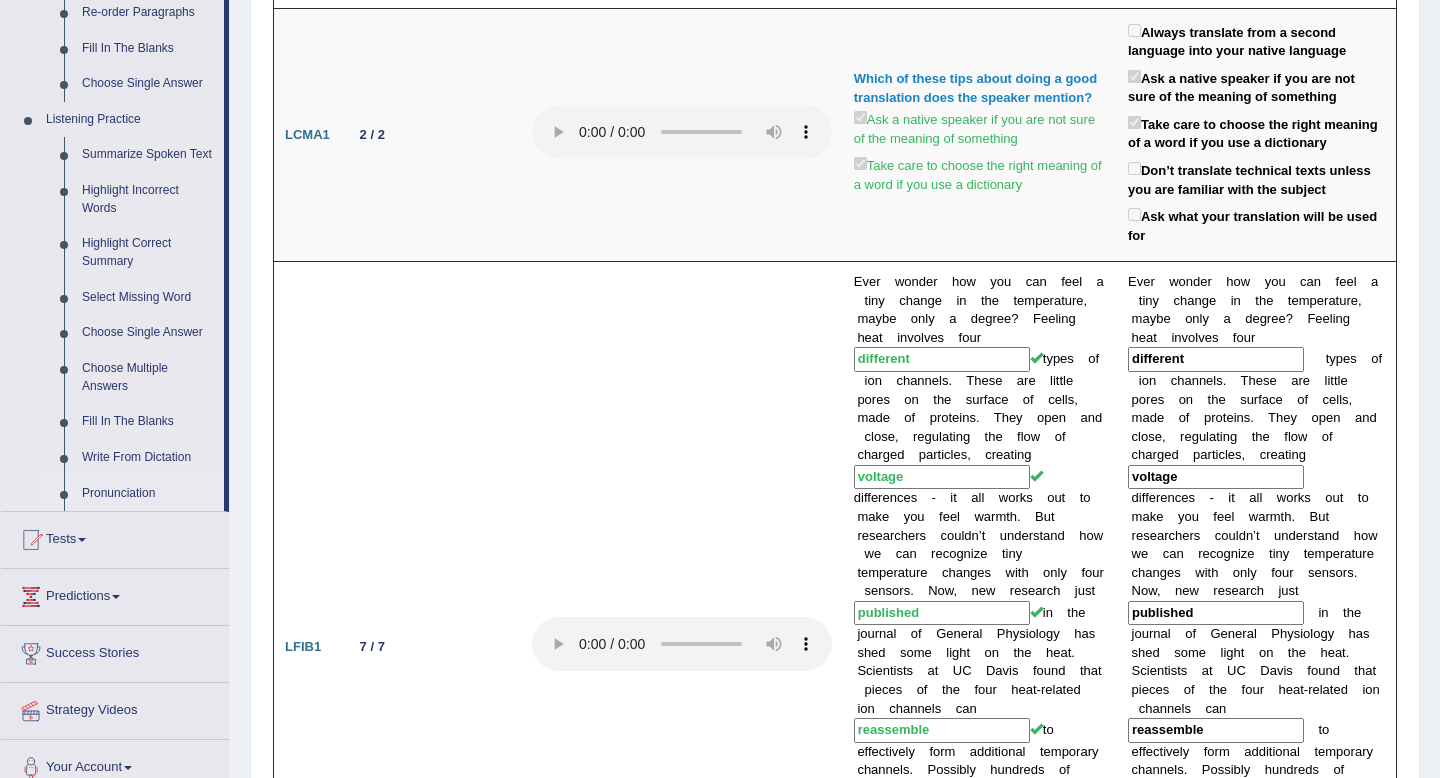 scroll, scrollTop: 758, scrollLeft: 0, axis: vertical 